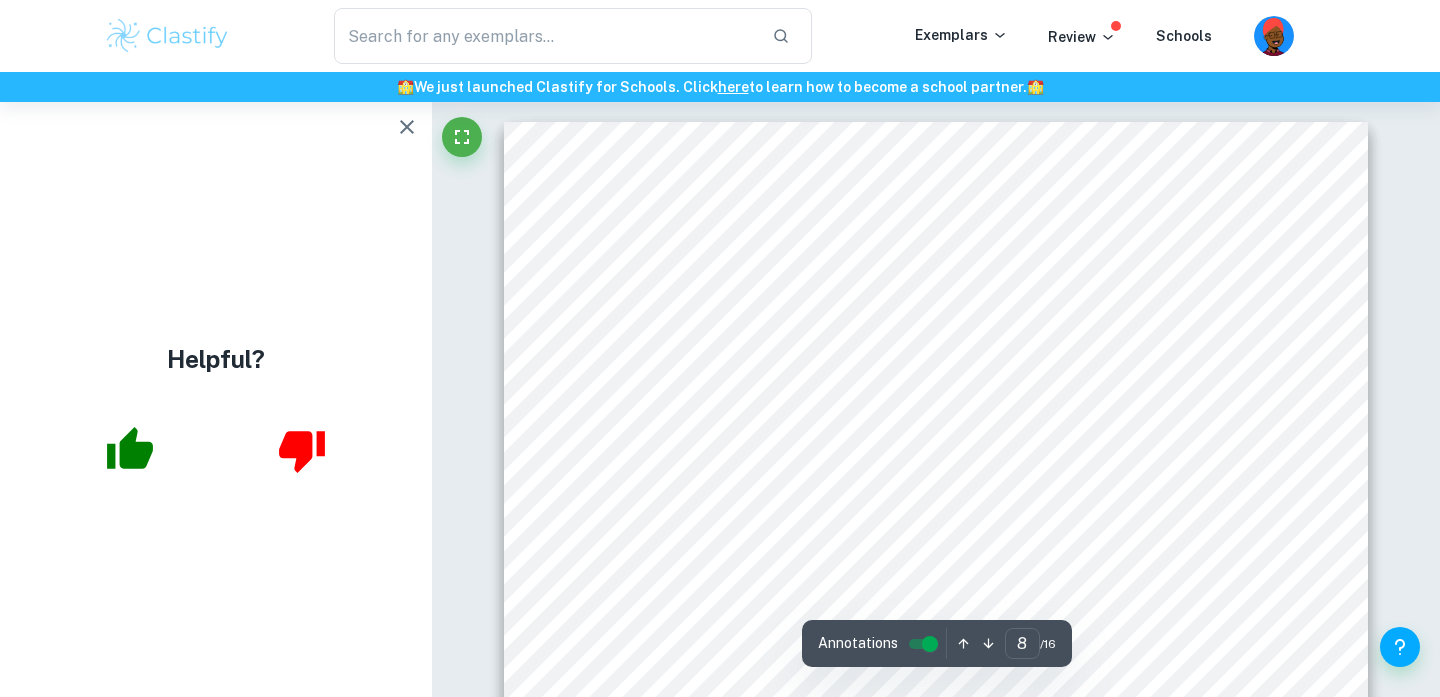 scroll, scrollTop: 8122, scrollLeft: 0, axis: vertical 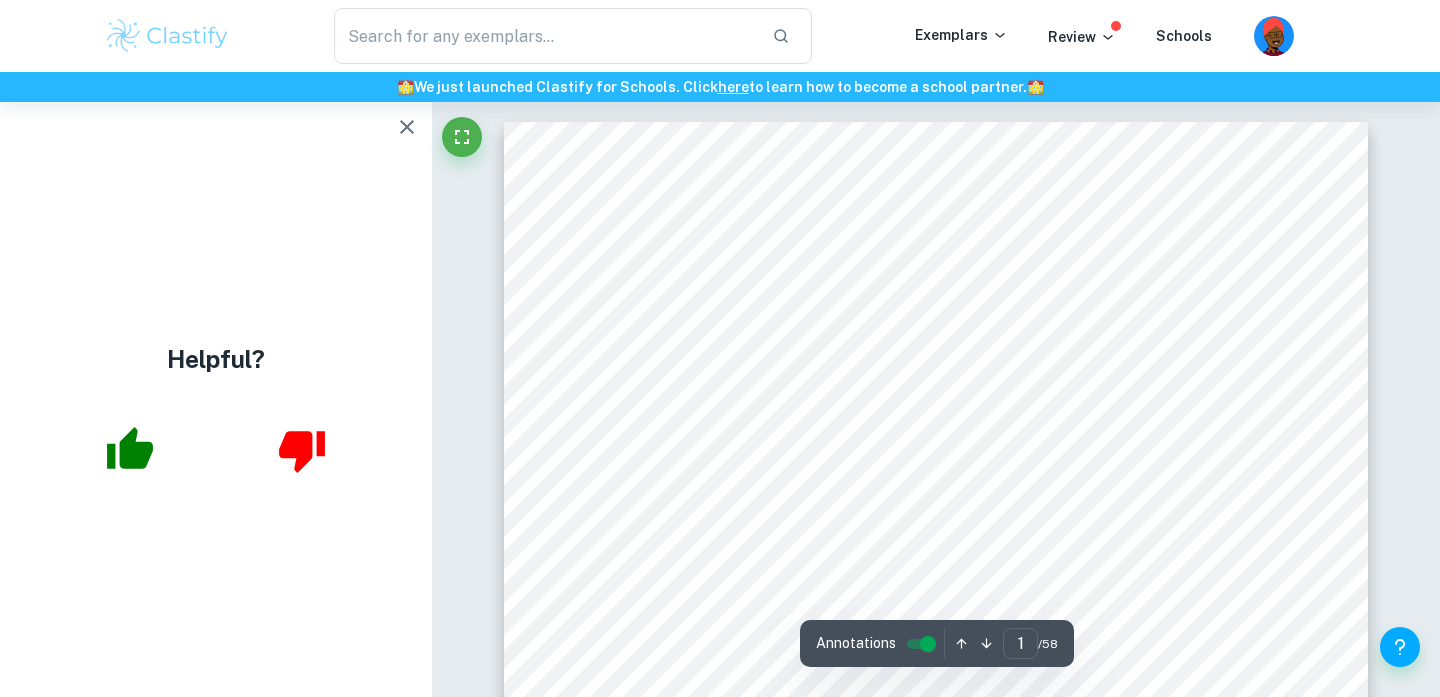 click 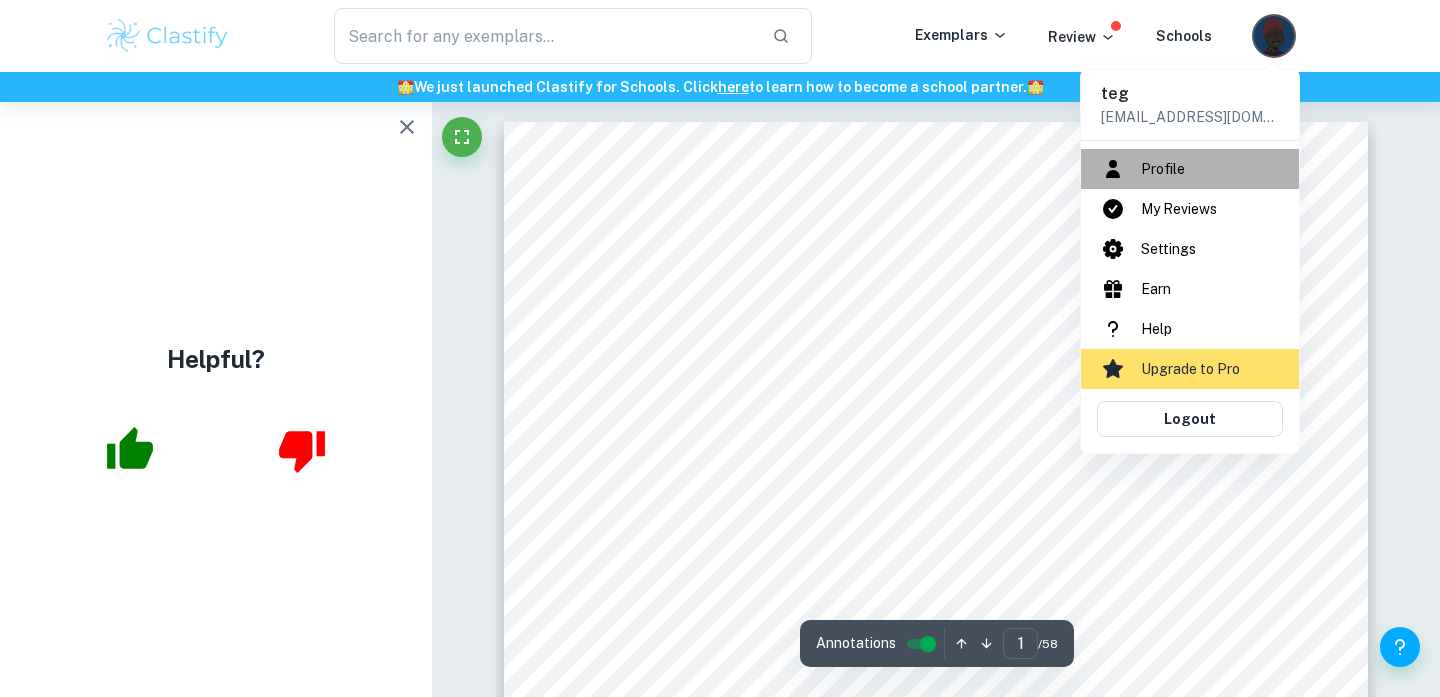click on "Profile" at bounding box center [1190, 169] 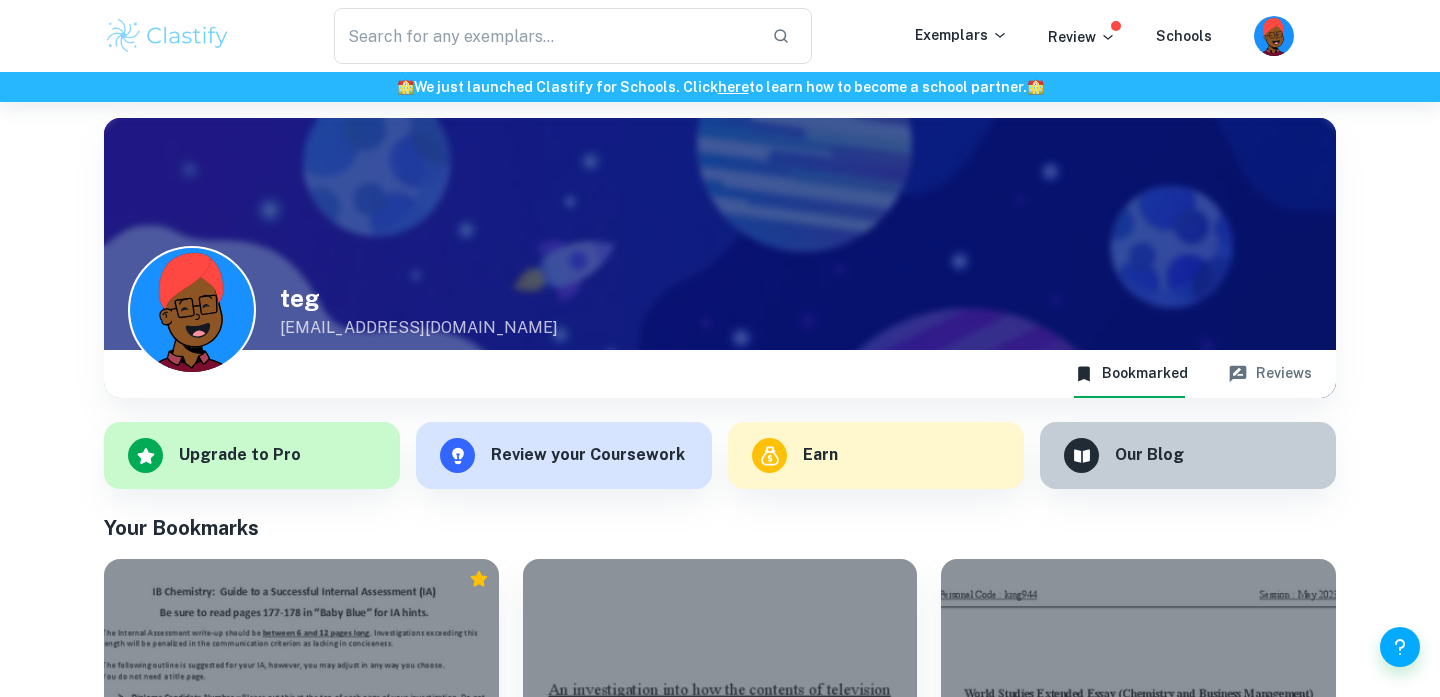click on "Customize teg tegveerbedi407@gmail.com Bookmarked Reviews Upgrade to Pro   Review your Coursework Earn Our Blog Your Bookmarks IA Chemistry Notes Notes Chemistry To what extent can Friends portrayal of gender and sexuality be considered problematic for modern viewers? EE English A (Lang & Lit) To what extent will Reliance's investment in bioenergy for the production of hydrogen as a biofuel through biomass gasification India influence its capacity to maintain both economic and environmental sustainability? EE World Studies How does Roald Dahl create ambiguity between the concepts of "good" and "evil" through the characterization of giants and humans in The BFG? EE English A (Lang & Lit) To what extent can the increased production of alternative proteins aid in achieving food security and economic growth in Singapore? EE World Studies What impact could the establishment of a potato-based biofuel industry have on Bangladesh’s environmental and socioeconomic development? EE World Studies IA New Syllabus IA IA" at bounding box center (720, 2121) 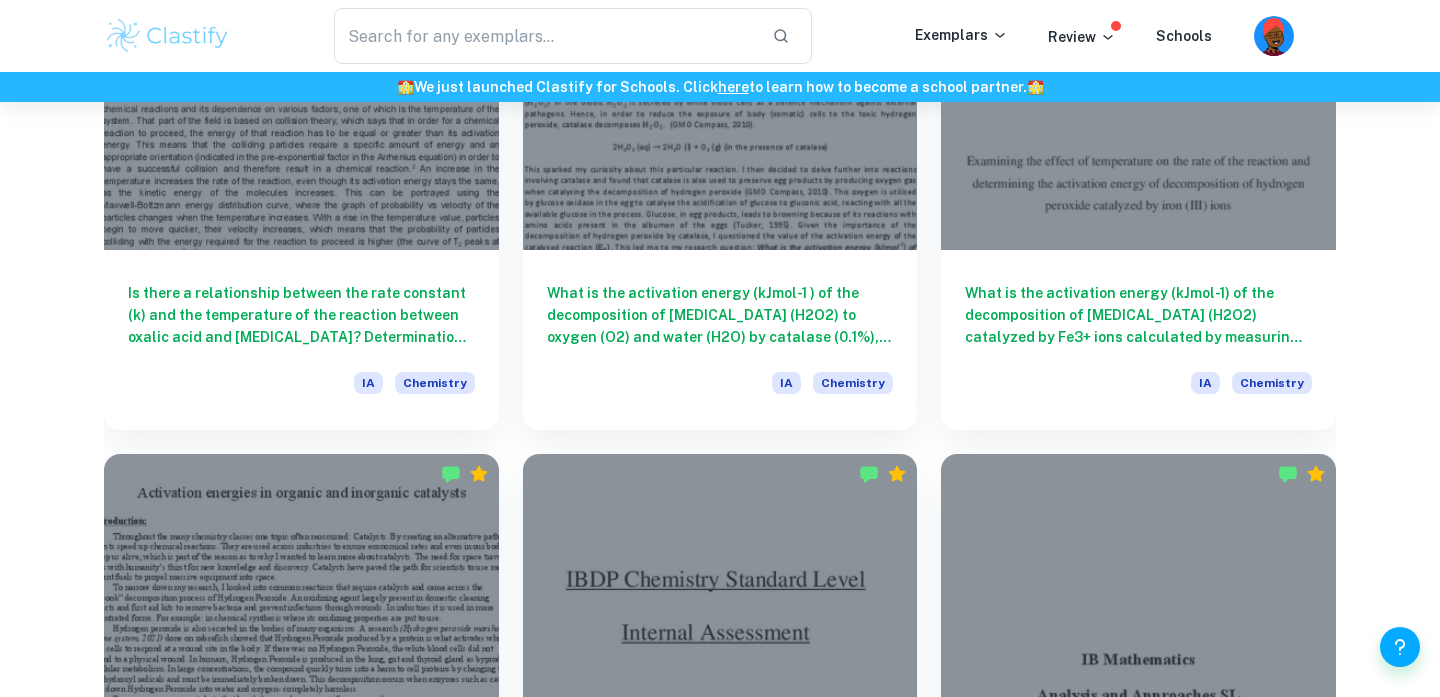 scroll, scrollTop: 2106, scrollLeft: 0, axis: vertical 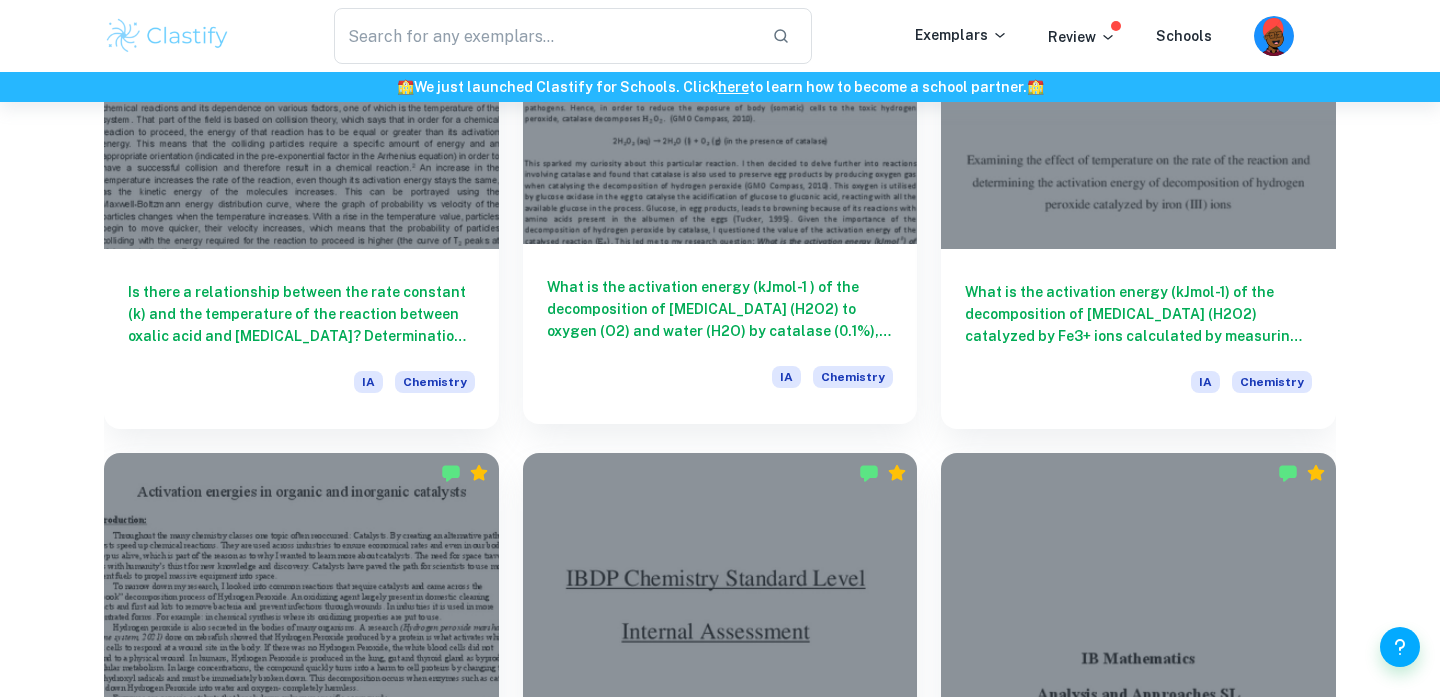 click at bounding box center (720, 96) 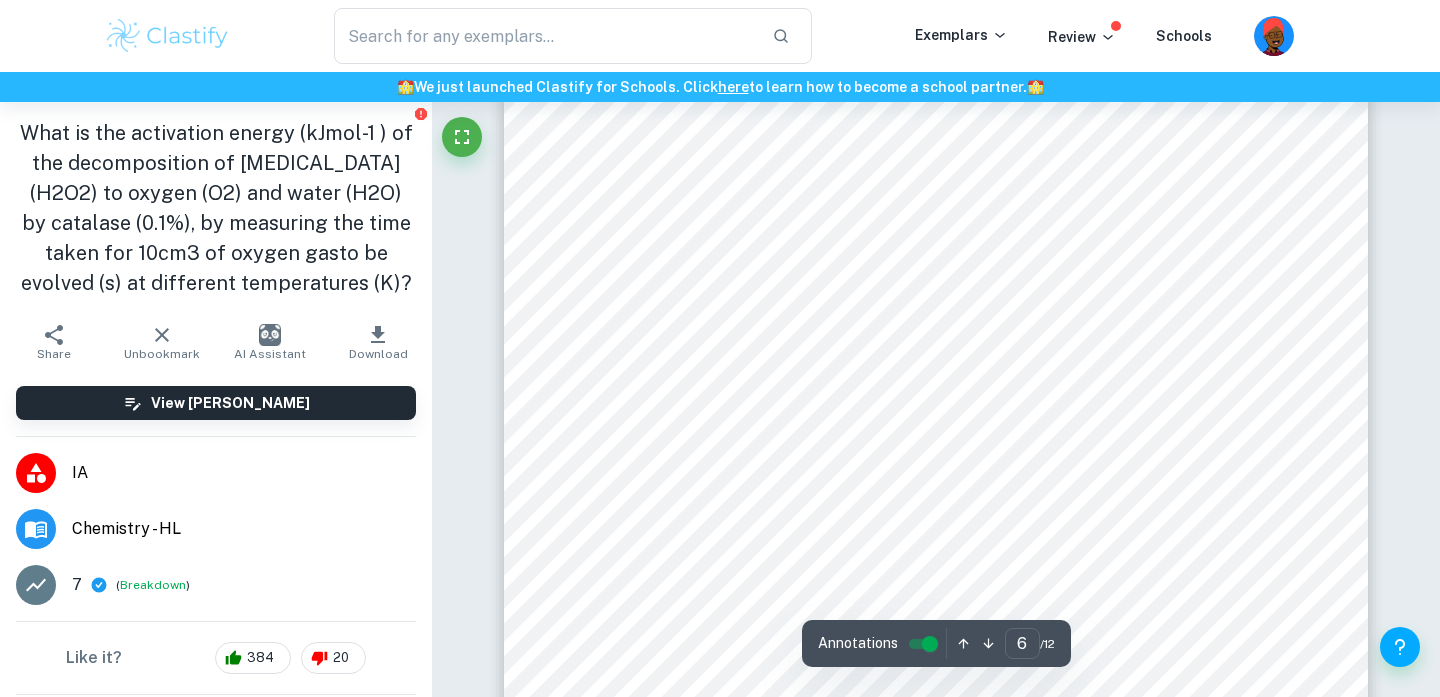 scroll, scrollTop: 6936, scrollLeft: 0, axis: vertical 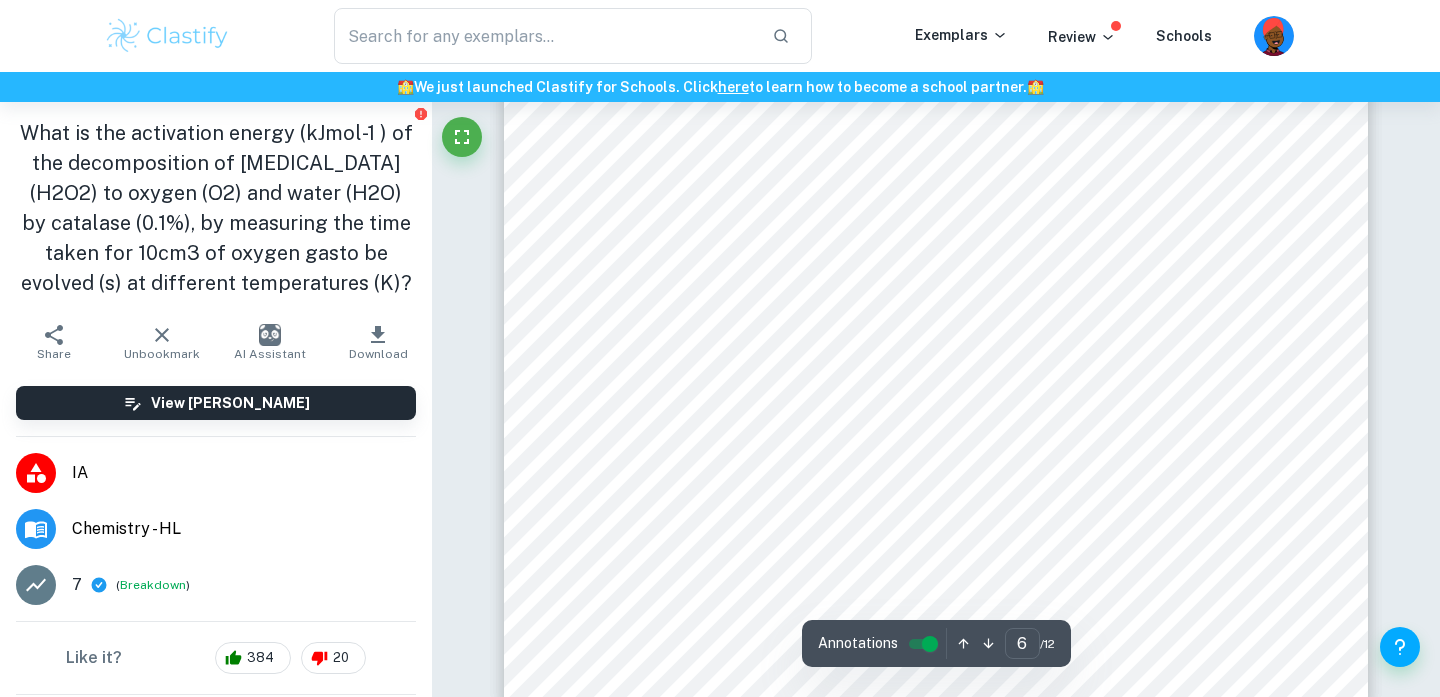 click on "6 Example calculation displaying how the average time taken to evolve 10cm 3   of oxygen gas was calculated for 298K 52 . 32   +   50 . 82   +   51 . 68   +   52 . 73   +   50 . 85 5   =   51 . 68 s To calculate the number of moles of oxygen evolved, the ideal gas law equation ( 𝑃𝑉   =   𝑛𝑅𝑇 ) was used. Example Calculation displaying how the number of moles of oxygen evolved was calculated for 298K 𝑃𝑉   =   𝑛𝑅𝑇   =   101 , 0 00   10 1 , 000 , 000   =   𝑛   8 . 3145   298 𝑛   =   1 . 01 8 . 31   ⋅   298   =   4 . 08   ⋅   10 ! !   moles The remaining values of   n   were found in a similar manner. The number of moles of H 2 O 2   consumed was found by multiplying the number of moles of oxygen evolved by 2, because according to the equation for the reaction, the molar ratio of O 2   to H 2 O 2   is 1:2. Example Calculation displaying how the number of moles of H 2 O 2   consumed was calculated for 298K 2   4 . 08   ⋅   10 ! !   =   8 . 16   ⋅   10 ! ! moles 2 O 2   3" at bounding box center (936, 92) 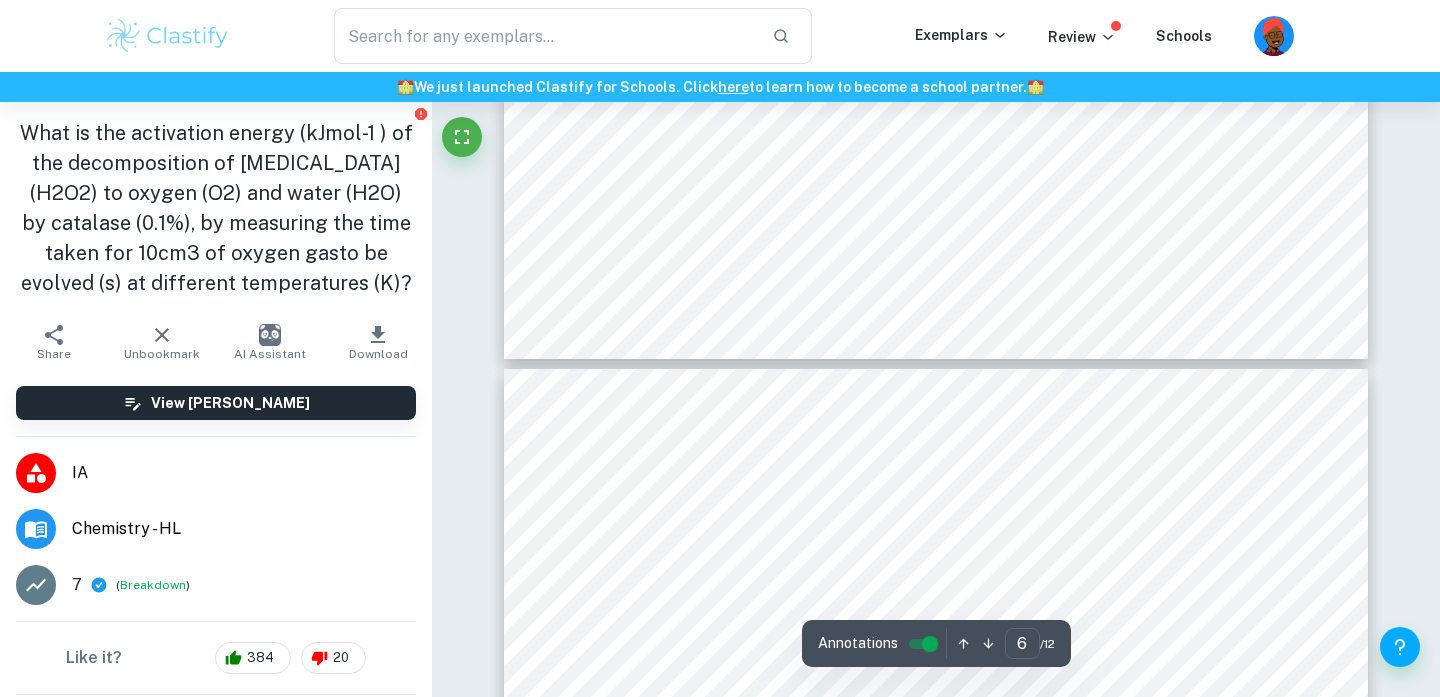 type on "5" 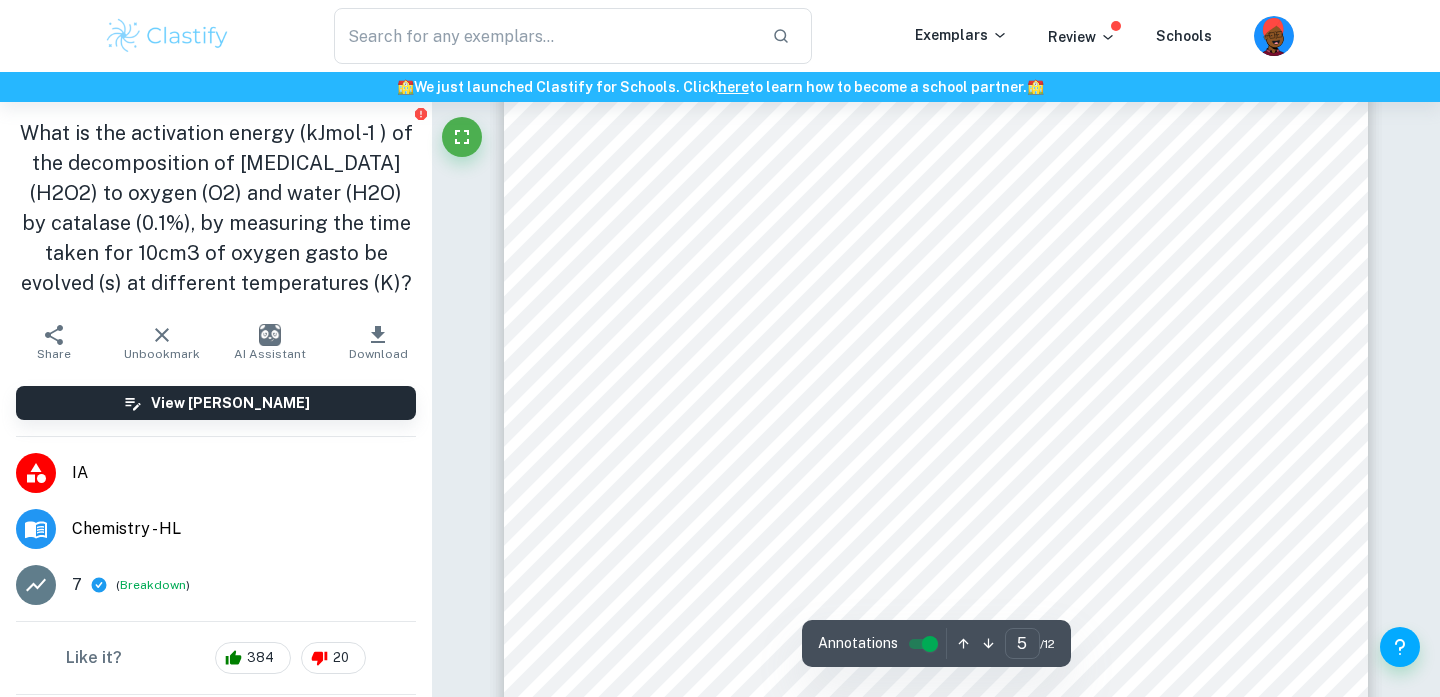 scroll, scrollTop: 5509, scrollLeft: 0, axis: vertical 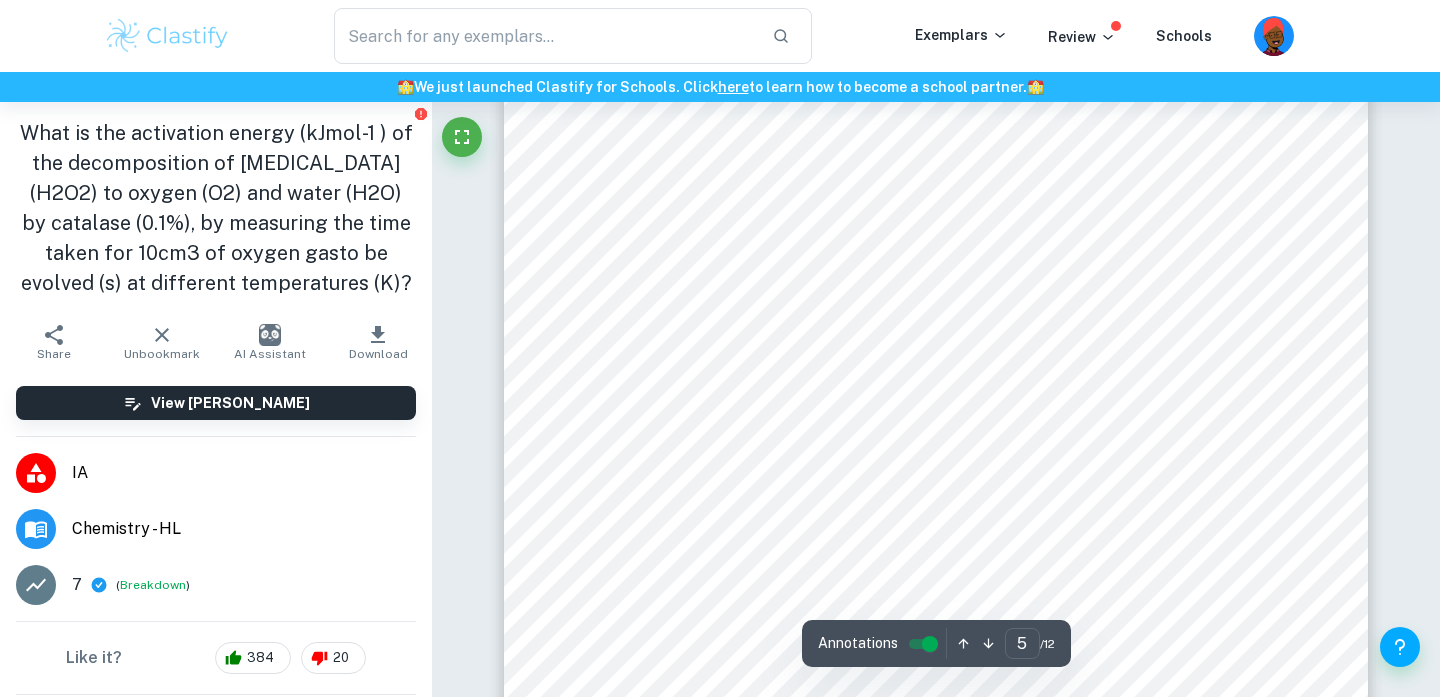click on "5 10.   Repeat steps 4-9 for a total of 4 additional times to reduce the impact of random error on the results and allow for the collection of sufficient data. 11.   Repeat steps 3-10 at the following temperatures; 300.5K, 303.0K, 305.5K and 308.0K ( ± 0.1K). 4.4: Risk Assessment Safety Considerations:   H 2 O 2   (aq) is a powerful bleaching agent and “causes skin irritation…discolouration, swelling and the formation of papules and vesicles (blisters).” (Fisher Scientific, 2000) Therefore, to ensure a high level of safety during the experiment, latex gloves and goggles were worn throughout the duration of the investigation. Ethical Considerations:   There were no ethical considerations to be taken into account. Environmental Considerations:   There were no environmental considerations to be taken into account. 5: Raw Data Table 1: A raw data table showing the time taken by each replicate to produce 10cm 3   of oxygen gas (s) -3 ) Temperature (K) ( ± 0.1K)   298.0   300.5   303.0   305.5   308.0 10cm" at bounding box center [936, 288] 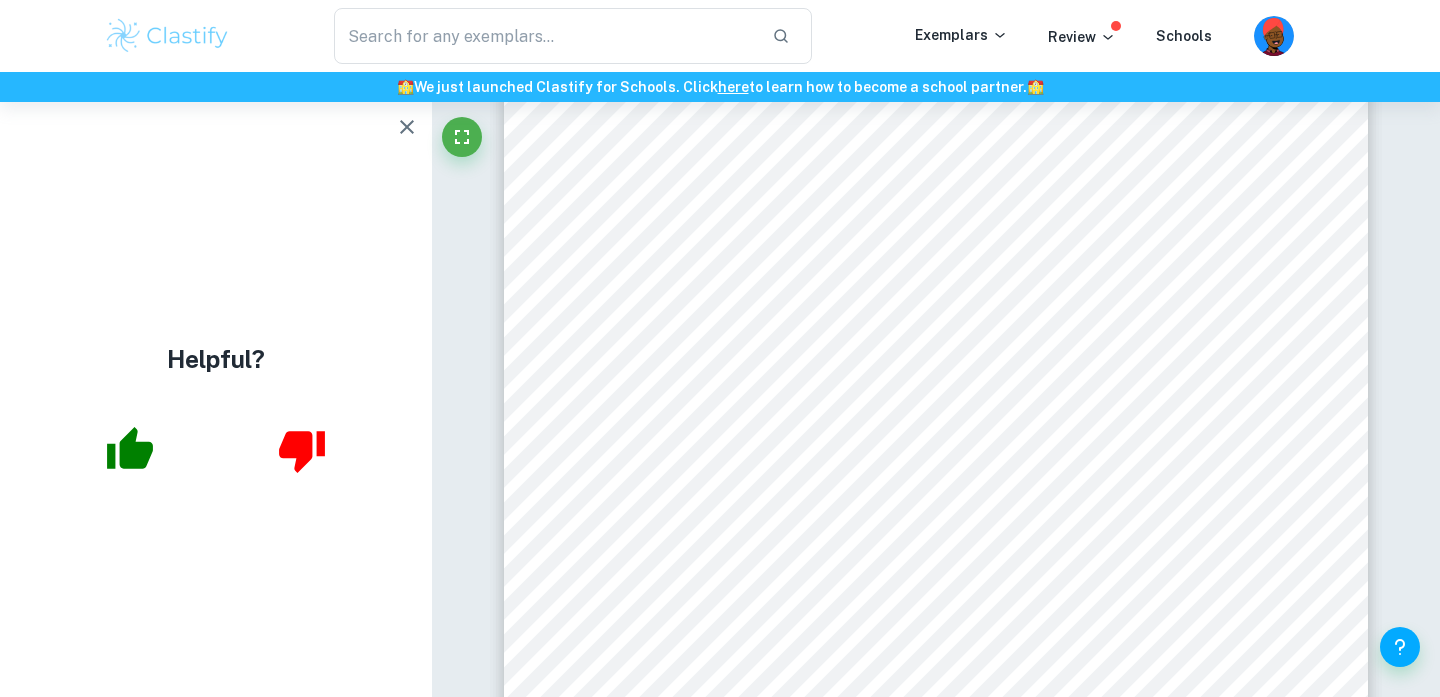 click on "​" at bounding box center (573, 36) 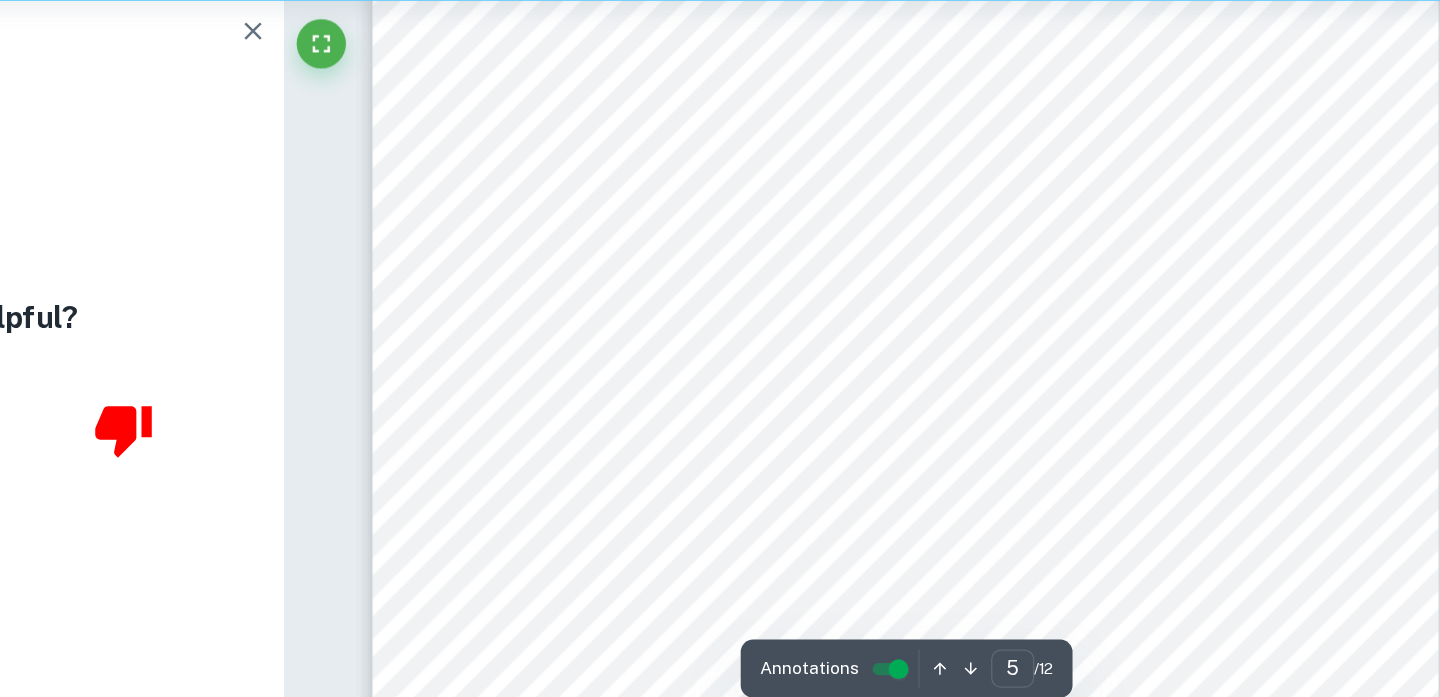 click on "5 10.   Repeat steps 4-9 for a total of 4 additional times to reduce the impact of random error on the results and allow for the collection of sufficient data. 11.   Repeat steps 3-10 at the following temperatures; 300.5K, 303.0K, 305.5K and 308.0K ( ± 0.1K). 4.4: Risk Assessment Safety Considerations:   H 2 O 2   (aq) is a powerful bleaching agent and “causes skin irritation…discolouration, swelling and the formation of papules and vesicles (blisters).” (Fisher Scientific, 2000) Therefore, to ensure a high level of safety during the experiment, latex gloves and goggles were worn throughout the duration of the investigation. Ethical Considerations:   There were no ethical considerations to be taken into account. Environmental Considerations:   There were no environmental considerations to be taken into account. 5: Raw Data Table 1: A raw data table showing the time taken by each replicate to produce 10cm 3   of oxygen gas (s) -3 ) Temperature (K) ( ± 0.1K)   298.0   300.5   303.0   305.5   308.0 10cm" at bounding box center (936, 288) 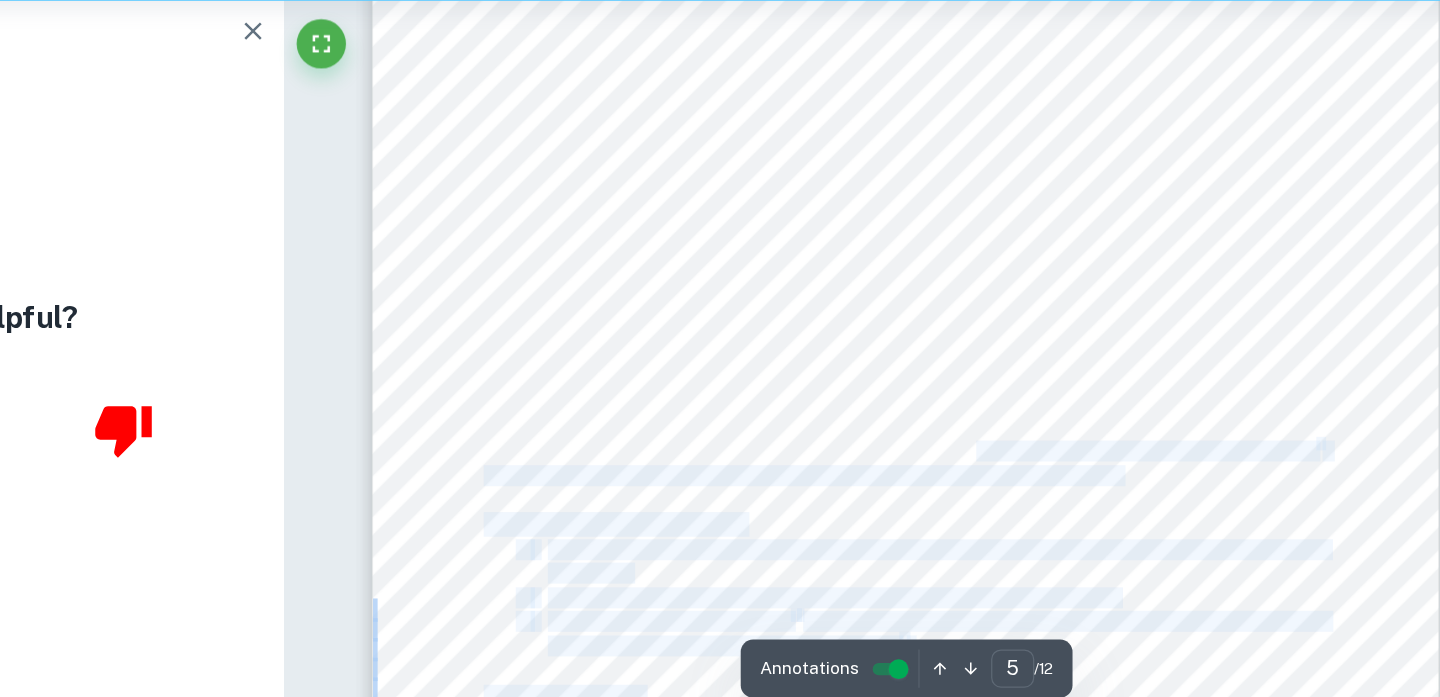 drag, startPoint x: 586, startPoint y: 444, endPoint x: 991, endPoint y: 466, distance: 405.59708 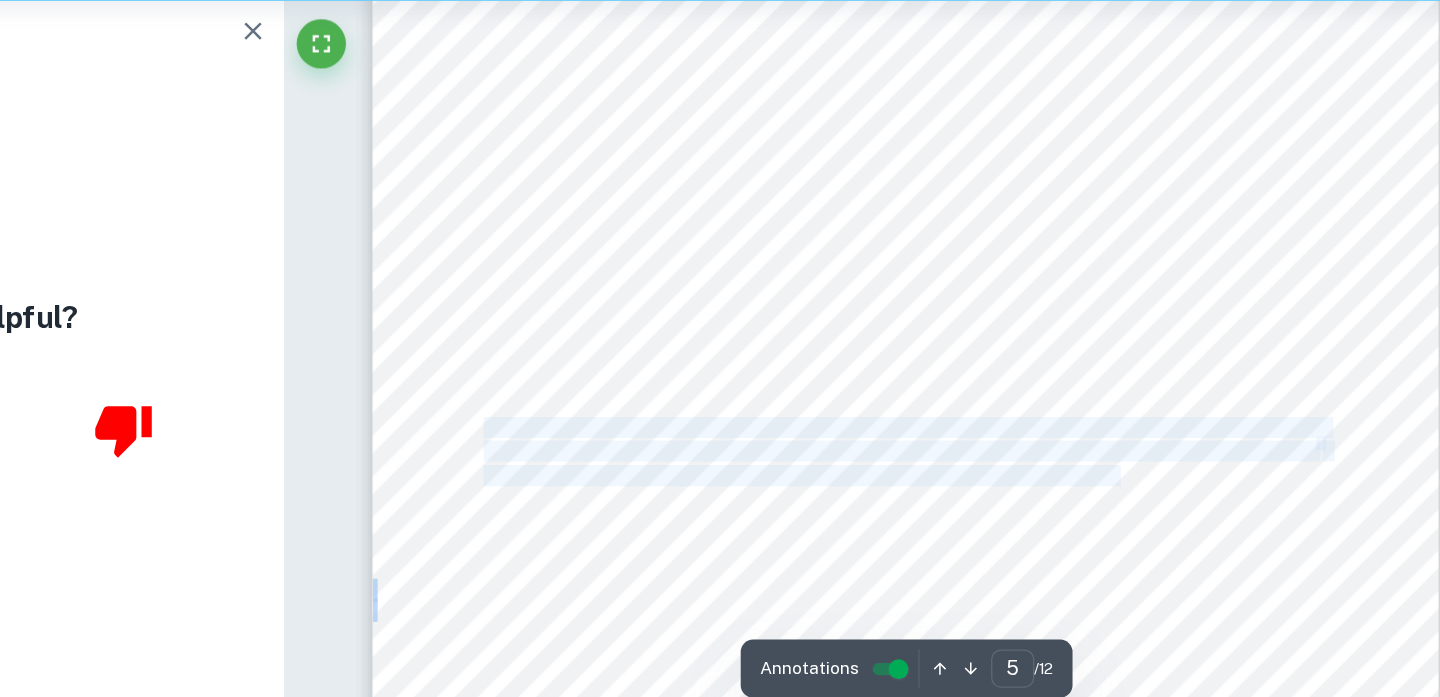 drag, startPoint x: 1109, startPoint y: 490, endPoint x: 596, endPoint y: 444, distance: 515.0582 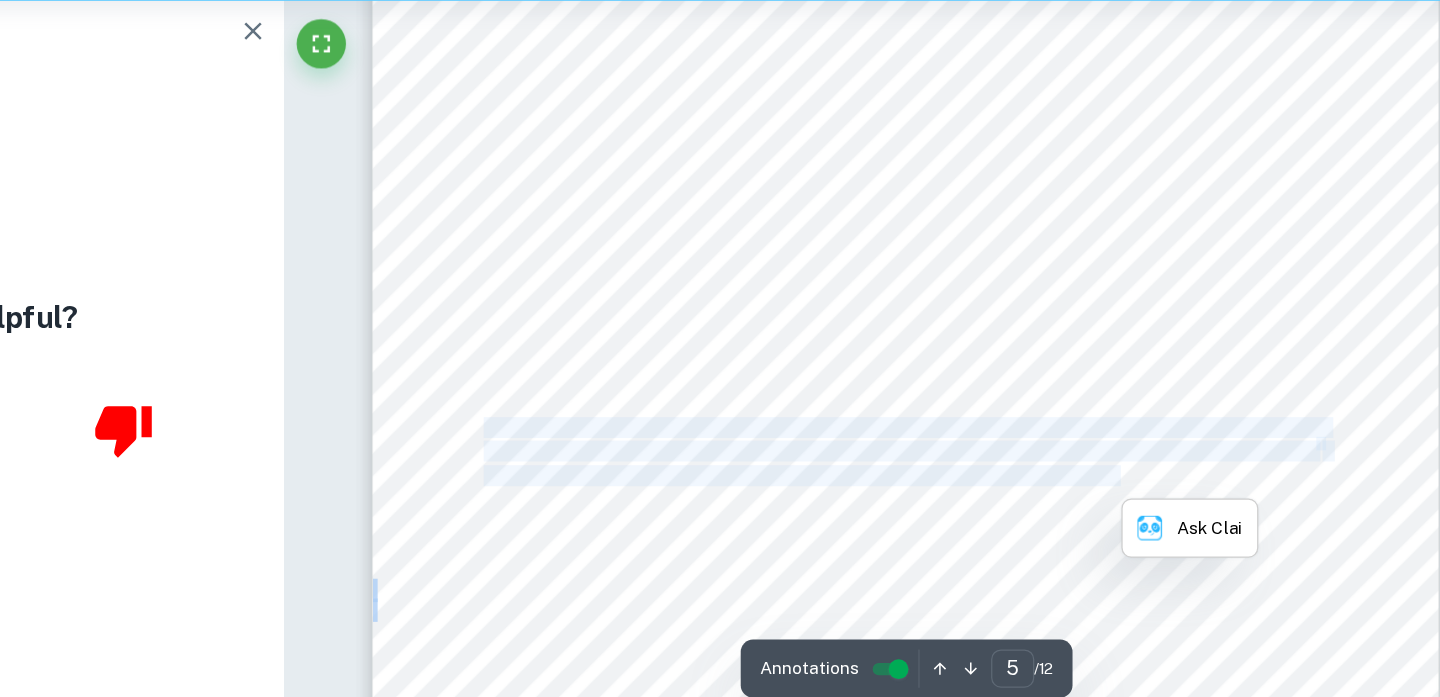 copy on "The cancelled values (indicated by a line through the value) were excluded from further calculations as they are anomalous points, as substantiated by the fact that the standard deviation (s) and variance (s 2 ) of the sets of data they belong to decrease significantly following their removal." 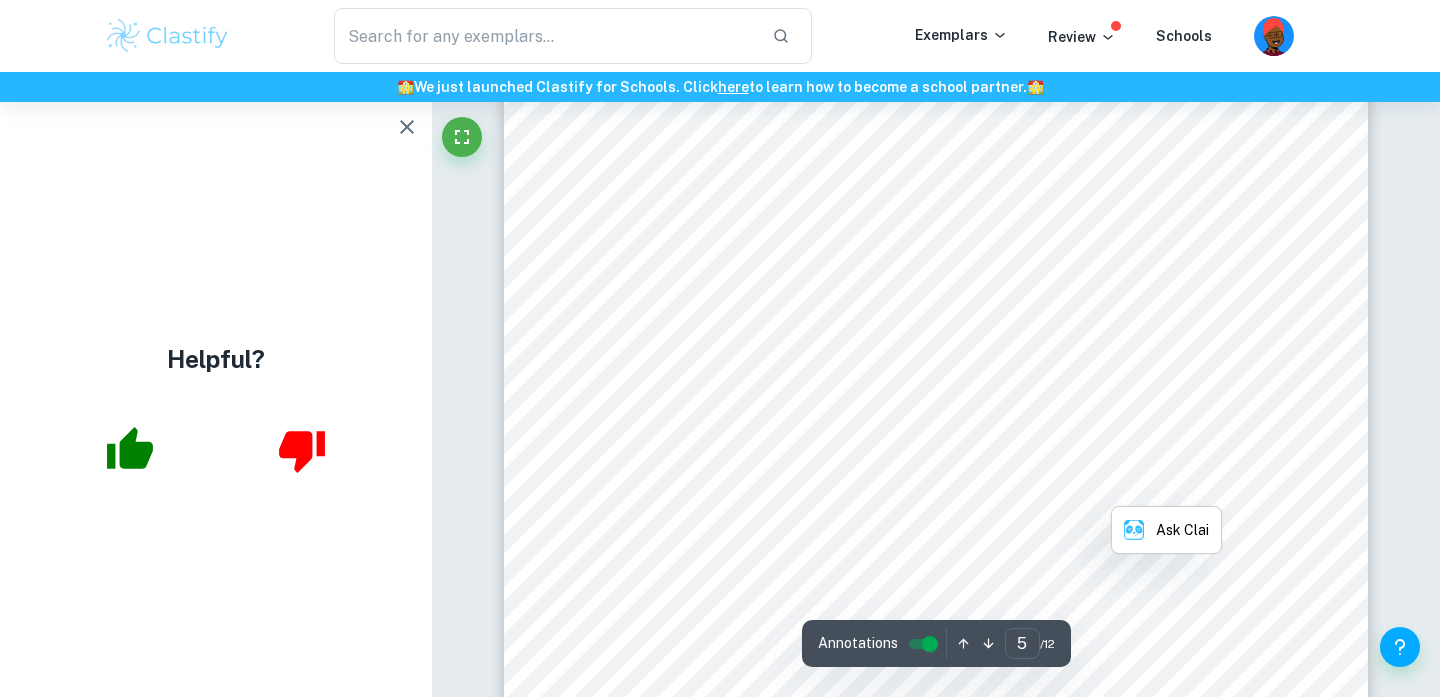 click on "5 10.   Repeat steps 4-9 for a total of 4 additional times to reduce the impact of random error on the results and allow for the collection of sufficient data. 11.   Repeat steps 3-10 at the following temperatures; 300.5K, 303.0K, 305.5K and 308.0K ( ± 0.1K). 4.4: Risk Assessment Safety Considerations:   H 2 O 2   (aq) is a powerful bleaching agent and “causes skin irritation…discolouration, swelling and the formation of papules and vesicles (blisters).” (Fisher Scientific, 2000) Therefore, to ensure a high level of safety during the experiment, latex gloves and goggles were worn throughout the duration of the investigation. Ethical Considerations:   There were no ethical considerations to be taken into account. Environmental Considerations:   There were no environmental considerations to be taken into account. 5: Raw Data Table 1: A raw data table showing the time taken by each replicate to produce 10cm 3   of oxygen gas (s) -3 ) Temperature (K) ( ± 0.1K)   298.0   300.5   303.0   305.5   308.0 10cm" at bounding box center (936, 288) 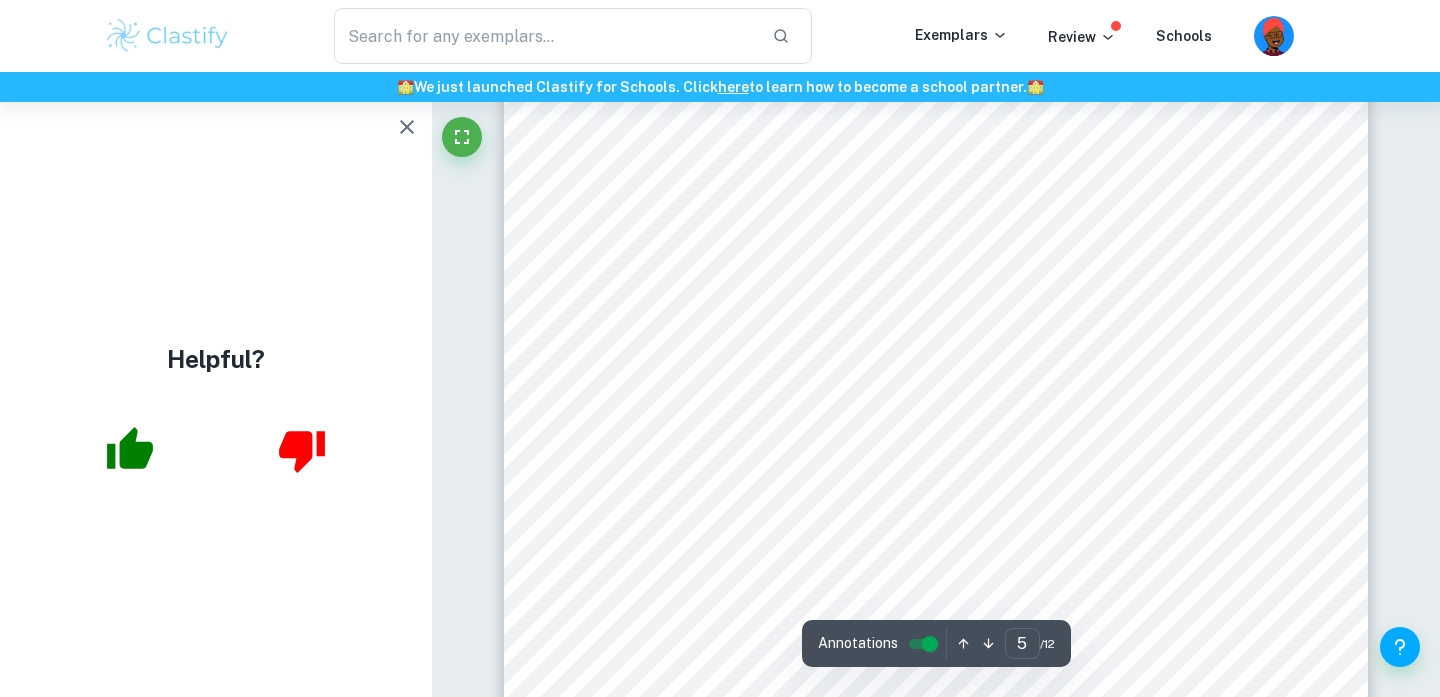 drag, startPoint x: 587, startPoint y: 448, endPoint x: 1090, endPoint y: 476, distance: 503.77872 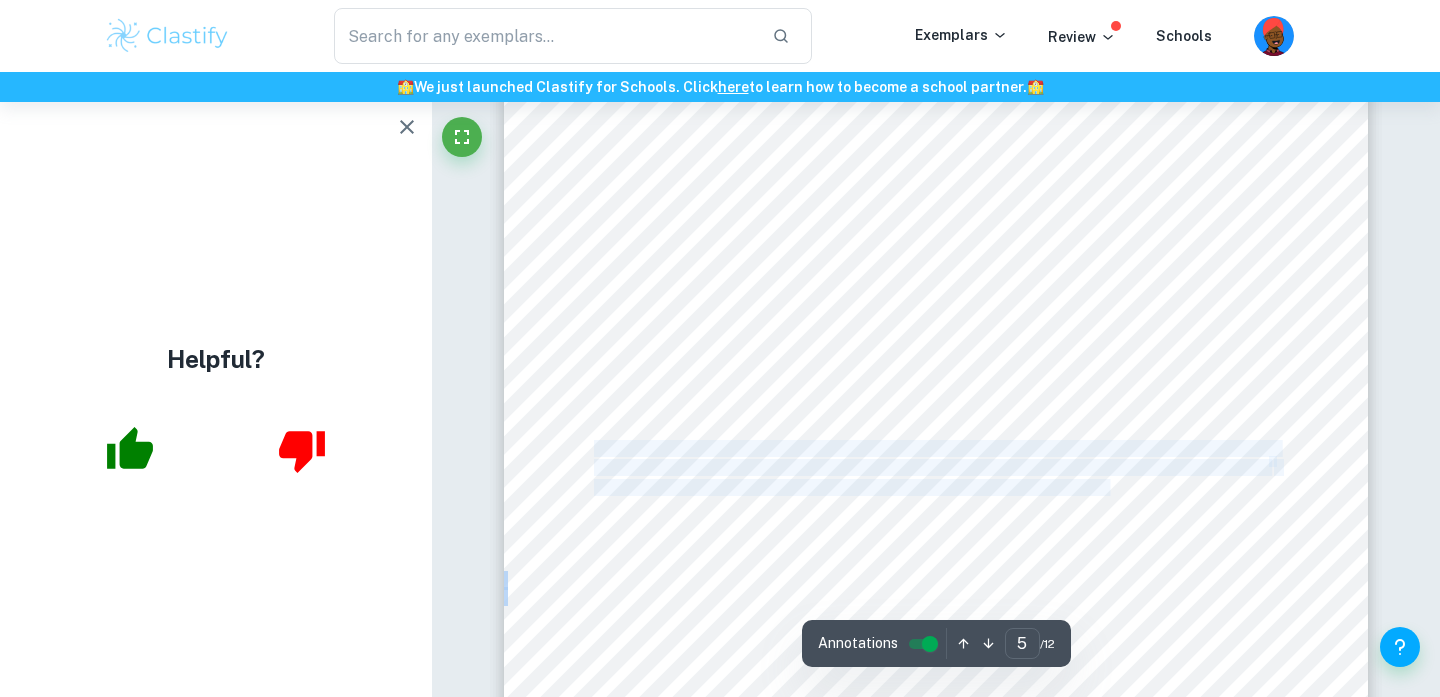 drag, startPoint x: 1110, startPoint y: 486, endPoint x: 594, endPoint y: 444, distance: 517.7065 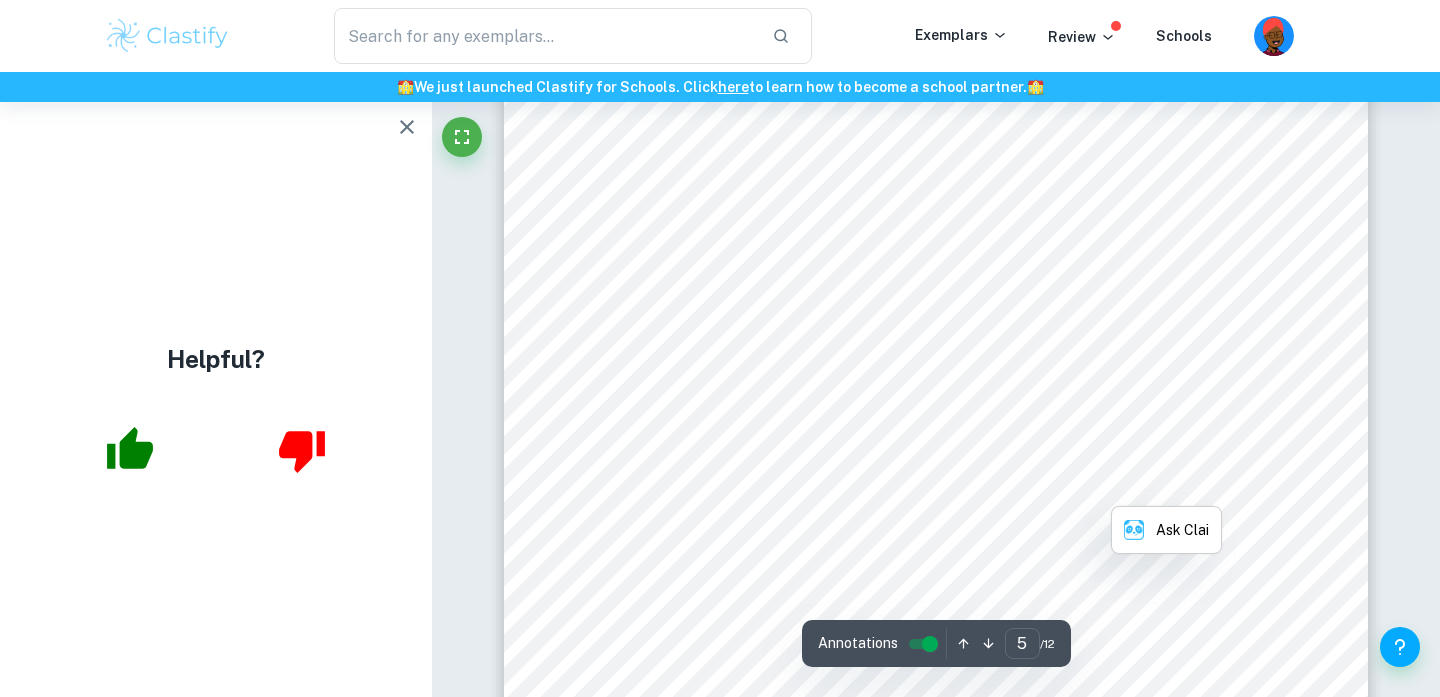 click on "5 10.   Repeat steps 4-9 for a total of 4 additional times to reduce the impact of random error on the results and allow for the collection of sufficient data. 11.   Repeat steps 3-10 at the following temperatures; 300.5K, 303.0K, 305.5K and 308.0K ( ± 0.1K). 4.4: Risk Assessment Safety Considerations:   H 2 O 2   (aq) is a powerful bleaching agent and “causes skin irritation…discolouration, swelling and the formation of papules and vesicles (blisters).” (Fisher Scientific, 2000) Therefore, to ensure a high level of safety during the experiment, latex gloves and goggles were worn throughout the duration of the investigation. Ethical Considerations:   There were no ethical considerations to be taken into account. Environmental Considerations:   There were no environmental considerations to be taken into account. 5: Raw Data Table 1: A raw data table showing the time taken by each replicate to produce 10cm 3   of oxygen gas (s) -3 ) Temperature (K) ( ± 0.1K)   298.0   300.5   303.0   305.5   308.0 10cm" at bounding box center (936, 288) 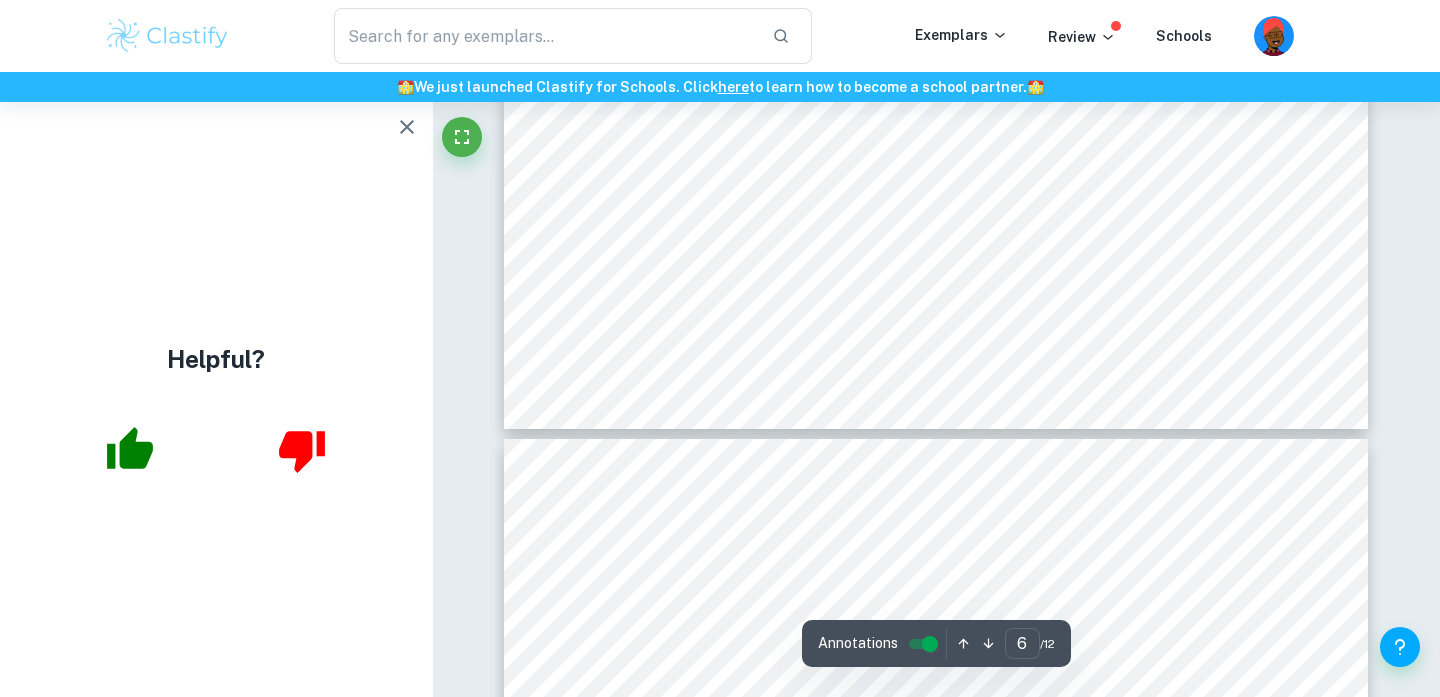 scroll, scrollTop: 6589, scrollLeft: 0, axis: vertical 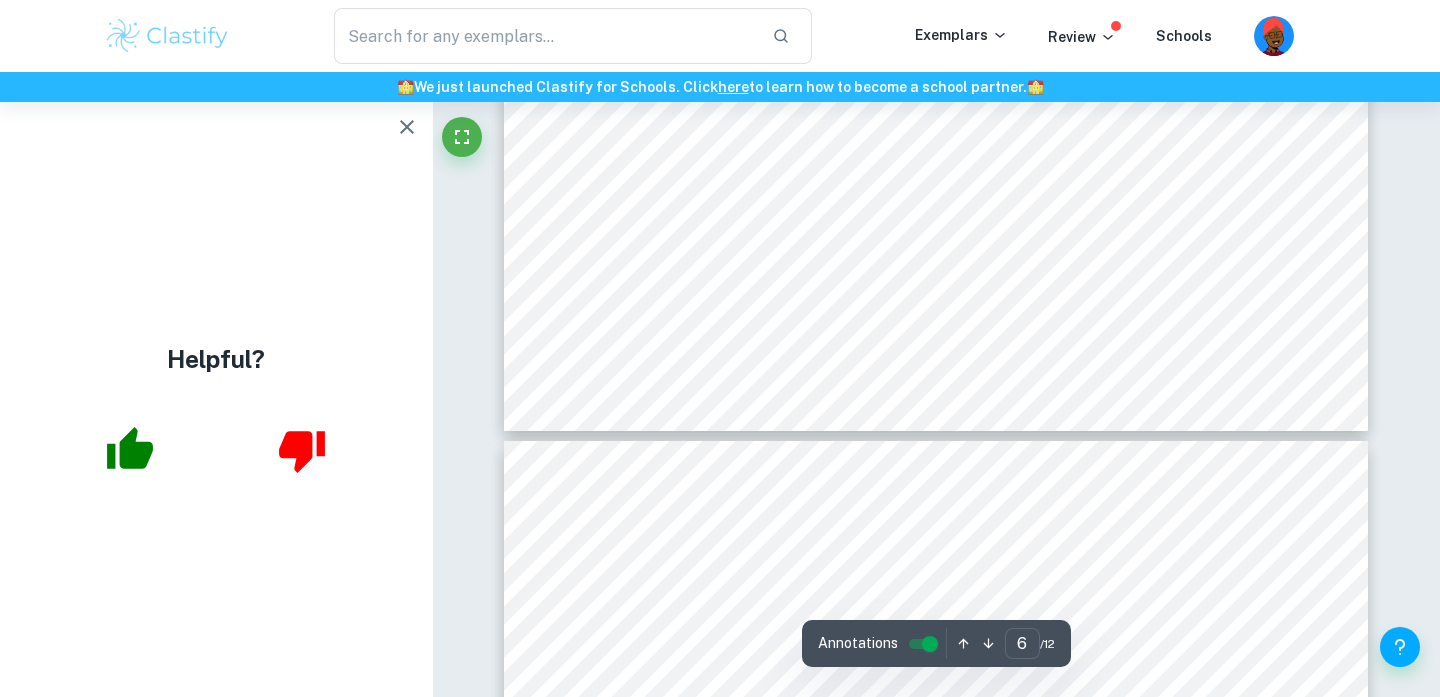 click on "6 Temperature ( ± 0.2 K)/ K 1   2   3   4   5   Variance/ s 2   Standard deviation/s 301   85.2   87.6   88.3   86.7   85.5   1.20   1.34 303   69.3   70.5   67.2   68.0   69.4   1.16   1.29 305   40.0   41.2   40.4   40.0   39.2   0.65   0.73 307   28.1   22.0   23.2   21.4   22.3   2.43   2.71 309   33.0   34.1   33.5   32.2   34.1   0.74   0.82 Any anomalous data is marked* 8.2.1 Qualitative data for decomposition in the presence of Manganese (IV) oxide: •   It took time for the there to be a change in volume in the upturned cylinder but smaller bubbles rose from the bottom continuously •   As the temperature was increased the bubbles became larger and gas was released faster. •   The temperature continued to rise after being heated. 8.2.2 Table 6: Measure the time taken for Oxygen to evolve with Manganese (IV) oxide Time taken for 10 cm ³   of oxygen to evolve ( ± 0.01 s) Trials Temperature ( ± 0.2 K)/ K 1   2   3   4   5   Variance/ s 2   Standard deviation/s 301   37.9   38.4   38.0   36.9" at bounding box center [936, -128] 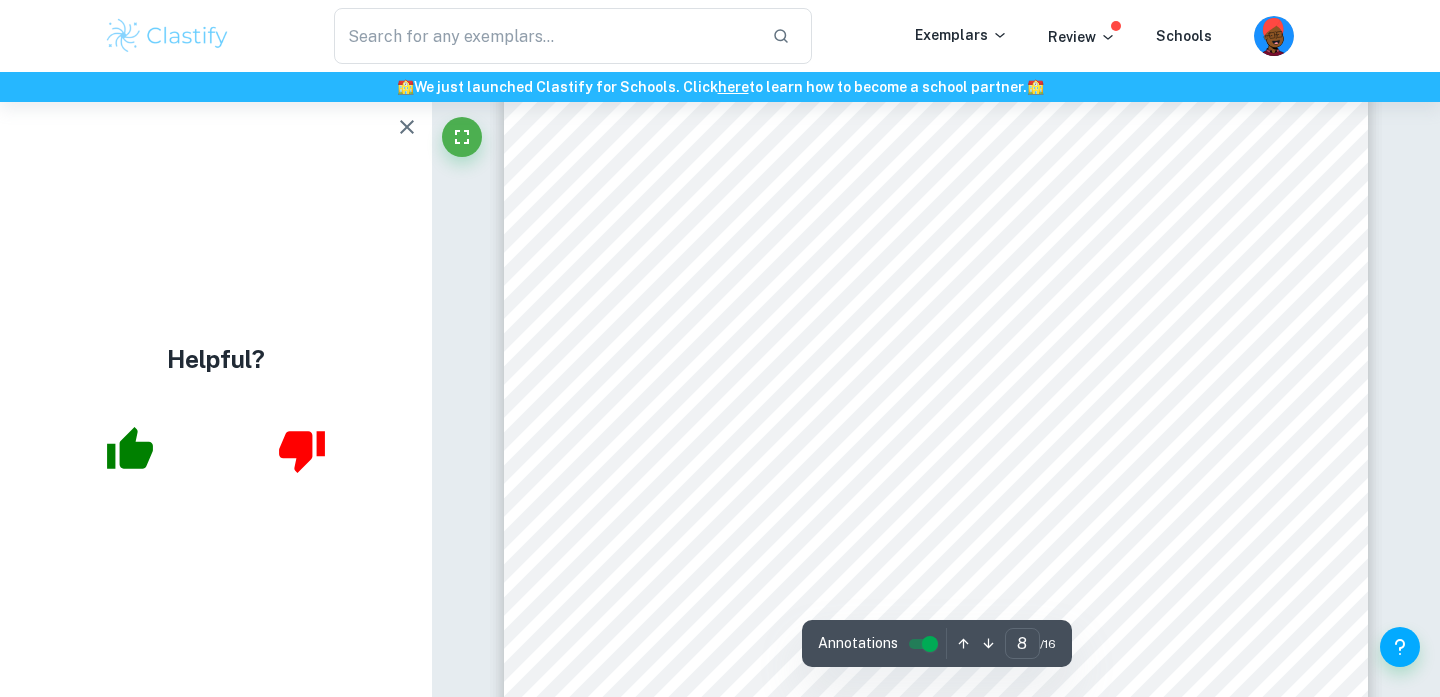 click on "b) Processed data Table 3. Time (s) required to generate 50 kPa change and actual increase in Pressure (s) for every trial. Temp. (K) (±0.1K) 294.5   298.0   303.0   308.0   313.0 Trial Time (s) required to generate 50 kPa change (±0.01 s) Actual increase in P (kPa) (±0.06 kPa) Time (s) required to generate 50 kPa change (±0.01 s) Actual increase in P (kPa) (±0.06 kPa) Time (s) required to generate 50 kPa change (±0.01 s) Actual increase in P (kPa) (±0.06 kPa) Time (s) required to generate 50 kPa change (±0.01 s) Actual increase in P (kPa) (±0.06 kPa) Time (s) required to generate 50 kPa change (±0.01 s) Actual increase in P (kPa) (±0.06 kPa) 1   100.00   50.22   66.00   50.17   38.00   51.08   20.00   50.41   12.00   53.17 2   103.00   50.09   67.00   50.16   36.00   51.18   22.00   51.95   11.00   53.63 3   102.00   50.03   67.00   50.19   33.00   51.18   20.00   50.10   11.00   50.88 Note: Even though there was a leakage of gas in the III trial at 294.5 K, it occurred at approximately 157   ." at bounding box center (936, 595) 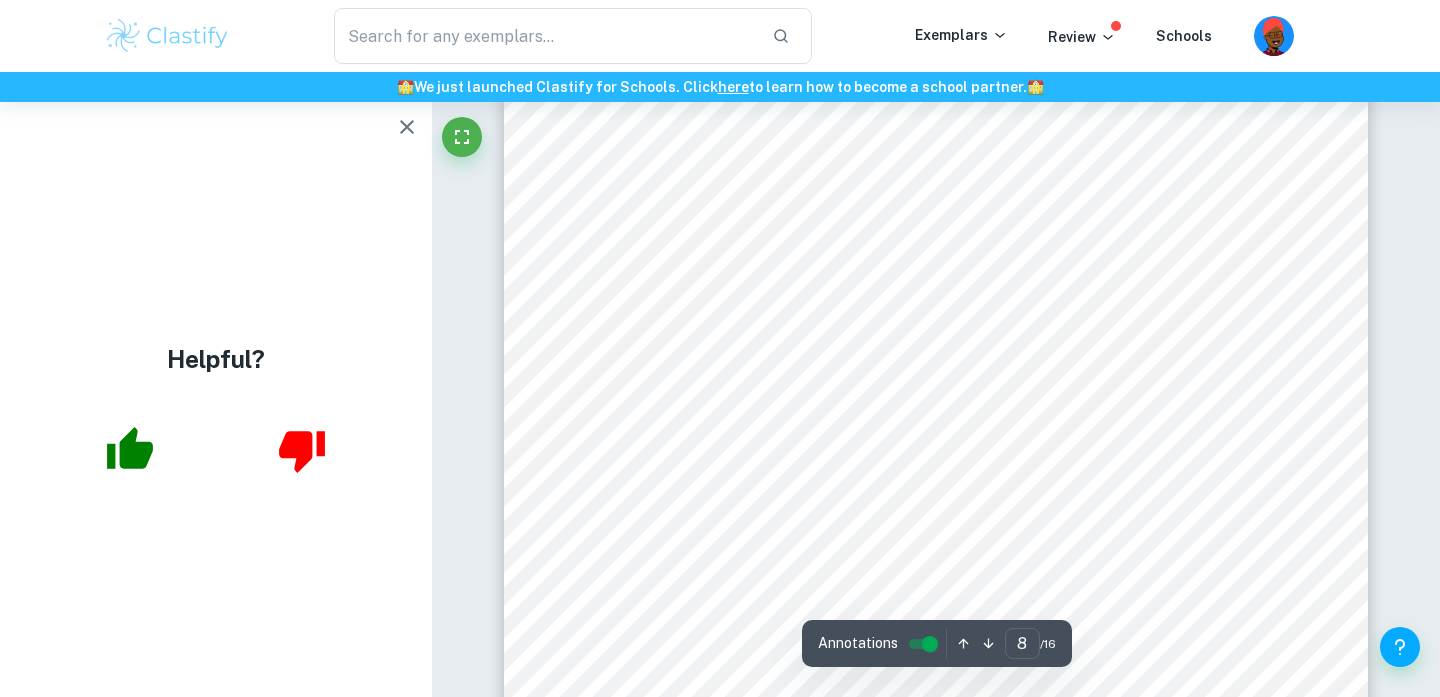 scroll, scrollTop: 8130, scrollLeft: 0, axis: vertical 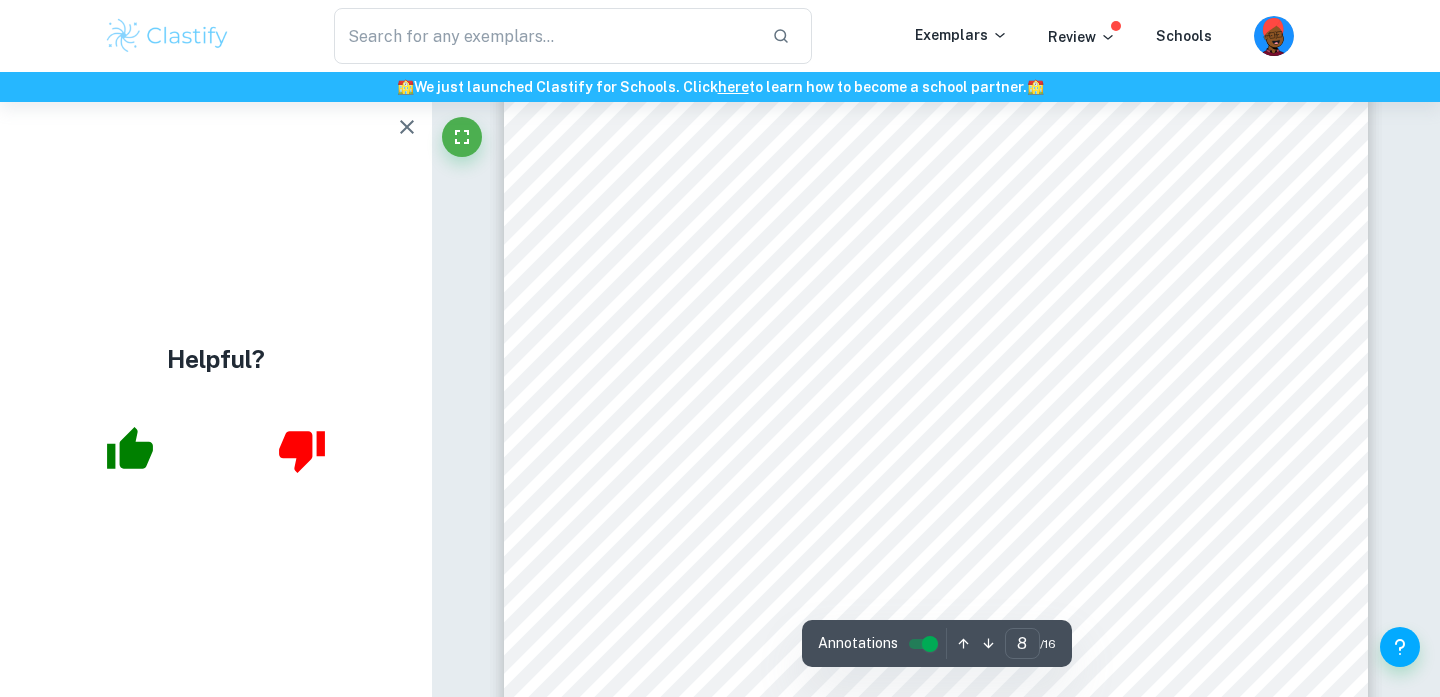 click on "b) Processed data Table 3. Time (s) required to generate 50 kPa change and actual increase in Pressure (s) for every trial. Temp. (K) (±0.1K) 294.5   298.0   303.0   308.0   313.0 Trial Time (s) required to generate 50 kPa change (±0.01 s) Actual increase in P (kPa) (±0.06 kPa) Time (s) required to generate 50 kPa change (±0.01 s) Actual increase in P (kPa) (±0.06 kPa) Time (s) required to generate 50 kPa change (±0.01 s) Actual increase in P (kPa) (±0.06 kPa) Time (s) required to generate 50 kPa change (±0.01 s) Actual increase in P (kPa) (±0.06 kPa) Time (s) required to generate 50 kPa change (±0.01 s) Actual increase in P (kPa) (±0.06 kPa) 1   100.00   50.22   66.00   50.17   38.00   51.08   20.00   50.41   12.00   53.17 2   103.00   50.09   67.00   50.16   36.00   51.18   22.00   51.95   11.00   53.63 3   102.00   50.03   67.00   50.19   33.00   51.18   20.00   50.10   11.00   50.88 Note: Even though there was a leakage of gas in the III trial at 294.5 K, it occurred at approximately 157   ." at bounding box center (936, 587) 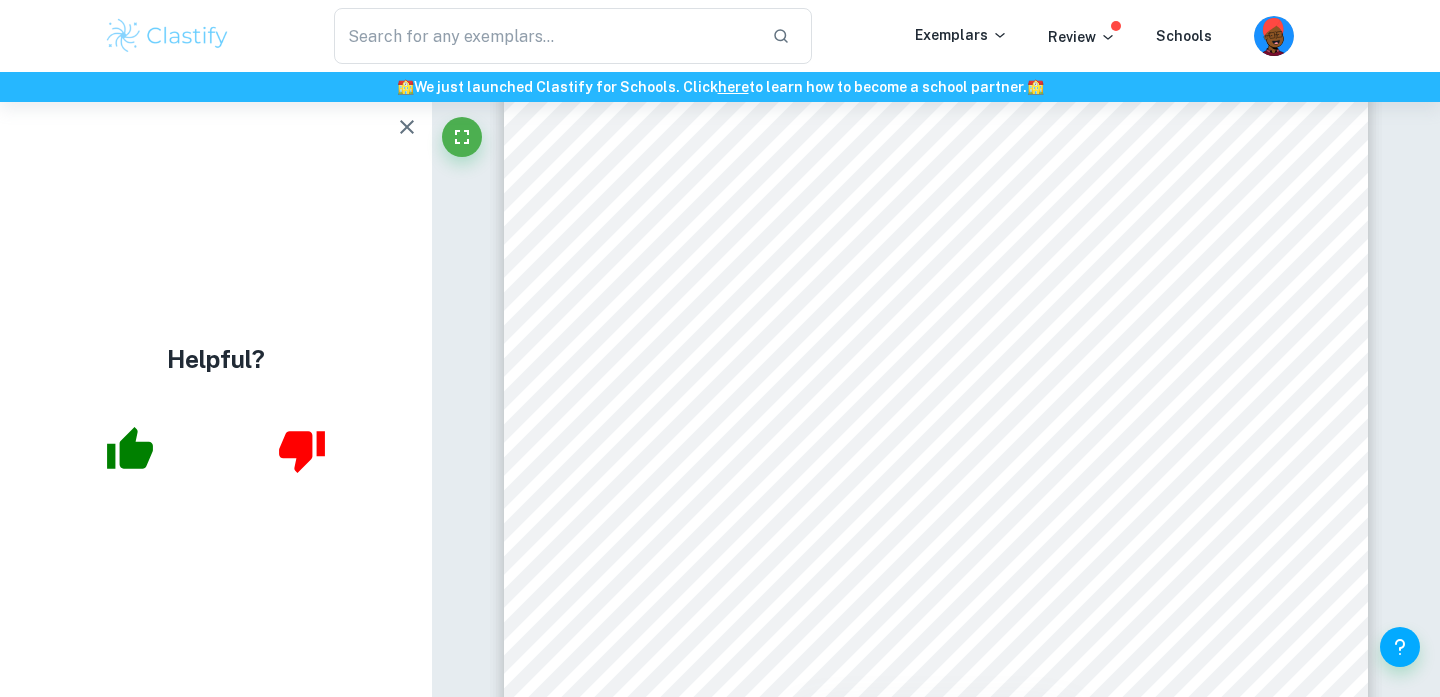 click on "b) Processed data Table 3. Time (s) required to generate 50 kPa change and actual increase in Pressure (s) for every trial. Temp. (K) (±0.1K) 294.5   298.0   303.0   308.0   313.0 Trial Time (s) required to generate 50 kPa change (±0.01 s) Actual increase in P (kPa) (±0.06 kPa) Time (s) required to generate 50 kPa change (±0.01 s) Actual increase in P (kPa) (±0.06 kPa) Time (s) required to generate 50 kPa change (±0.01 s) Actual increase in P (kPa) (±0.06 kPa) Time (s) required to generate 50 kPa change (±0.01 s) Actual increase in P (kPa) (±0.06 kPa) Time (s) required to generate 50 kPa change (±0.01 s) Actual increase in P (kPa) (±0.06 kPa) 1   100.00   50.22   66.00   50.17   38.00   51.08   20.00   50.41   12.00   53.17 2   103.00   50.09   67.00   50.16   36.00   51.18   22.00   51.95   11.00   53.63 3   102.00   50.03   67.00   50.19   33.00   51.18   20.00   50.10   11.00   50.88 Note: Even though there was a leakage of gas in the III trial at 294.5 K, it occurred at approximately 157   ." at bounding box center (936, 587) 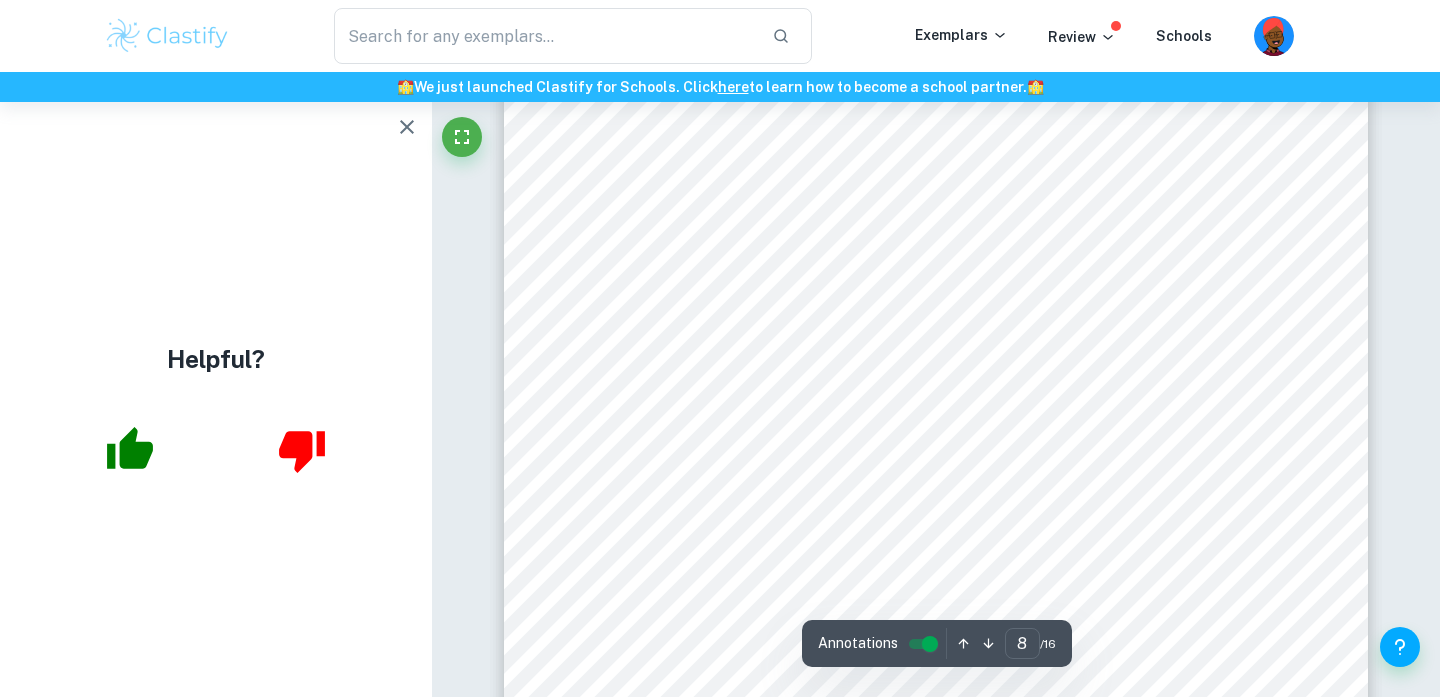 click on "b) Processed data Table 3. Time (s) required to generate 50 kPa change and actual increase in Pressure (s) for every trial. Temp. (K) (±0.1K) 294.5   298.0   303.0   308.0   313.0 Trial Time (s) required to generate 50 kPa change (±0.01 s) Actual increase in P (kPa) (±0.06 kPa) Time (s) required to generate 50 kPa change (±0.01 s) Actual increase in P (kPa) (±0.06 kPa) Time (s) required to generate 50 kPa change (±0.01 s) Actual increase in P (kPa) (±0.06 kPa) Time (s) required to generate 50 kPa change (±0.01 s) Actual increase in P (kPa) (±0.06 kPa) Time (s) required to generate 50 kPa change (±0.01 s) Actual increase in P (kPa) (±0.06 kPa) 1   100.00   50.22   66.00   50.17   38.00   51.08   20.00   50.41   12.00   53.17 2   103.00   50.09   67.00   50.16   36.00   51.18   22.00   51.95   11.00   53.63 3   102.00   50.03   67.00   50.19   33.00   51.18   20.00   50.10   11.00   50.88 Note: Even though there was a leakage of gas in the III trial at 294.5 K, it occurred at approximately 157   ." at bounding box center (936, 587) 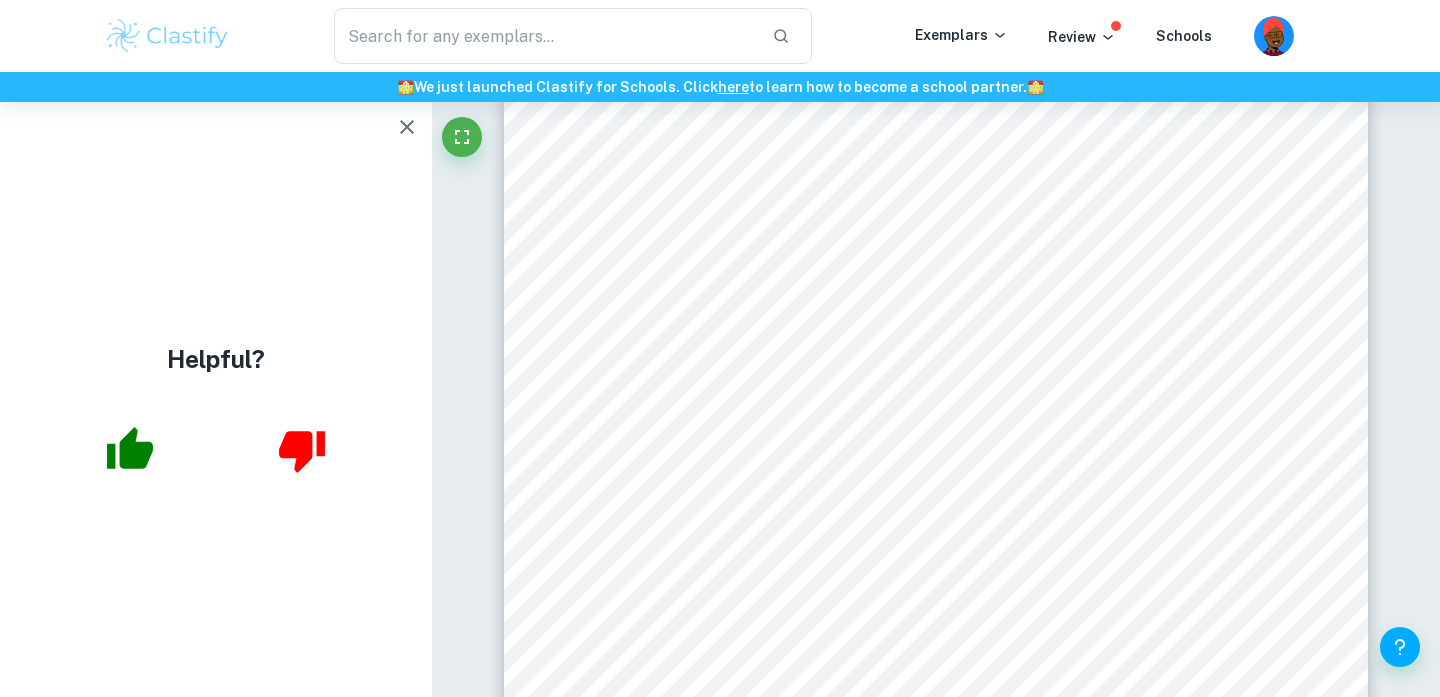 click on "b) Processed data Table 3. Time (s) required to generate 50 kPa change and actual increase in Pressure (s) for every trial. Temp. (K) (±0.1K) 294.5   298.0   303.0   308.0   313.0 Trial Time (s) required to generate 50 kPa change (±0.01 s) Actual increase in P (kPa) (±0.06 kPa) Time (s) required to generate 50 kPa change (±0.01 s) Actual increase in P (kPa) (±0.06 kPa) Time (s) required to generate 50 kPa change (±0.01 s) Actual increase in P (kPa) (±0.06 kPa) Time (s) required to generate 50 kPa change (±0.01 s) Actual increase in P (kPa) (±0.06 kPa) Time (s) required to generate 50 kPa change (±0.01 s) Actual increase in P (kPa) (±0.06 kPa) 1   100.00   50.22   66.00   50.17   38.00   51.08   20.00   50.41   12.00   53.17 2   103.00   50.09   67.00   50.16   36.00   51.18   22.00   51.95   11.00   53.63 3   102.00   50.03   67.00   50.19   33.00   51.18   20.00   50.10   11.00   50.88 Note: Even though there was a leakage of gas in the III trial at 294.5 K, it occurred at approximately 157   ." at bounding box center (936, 587) 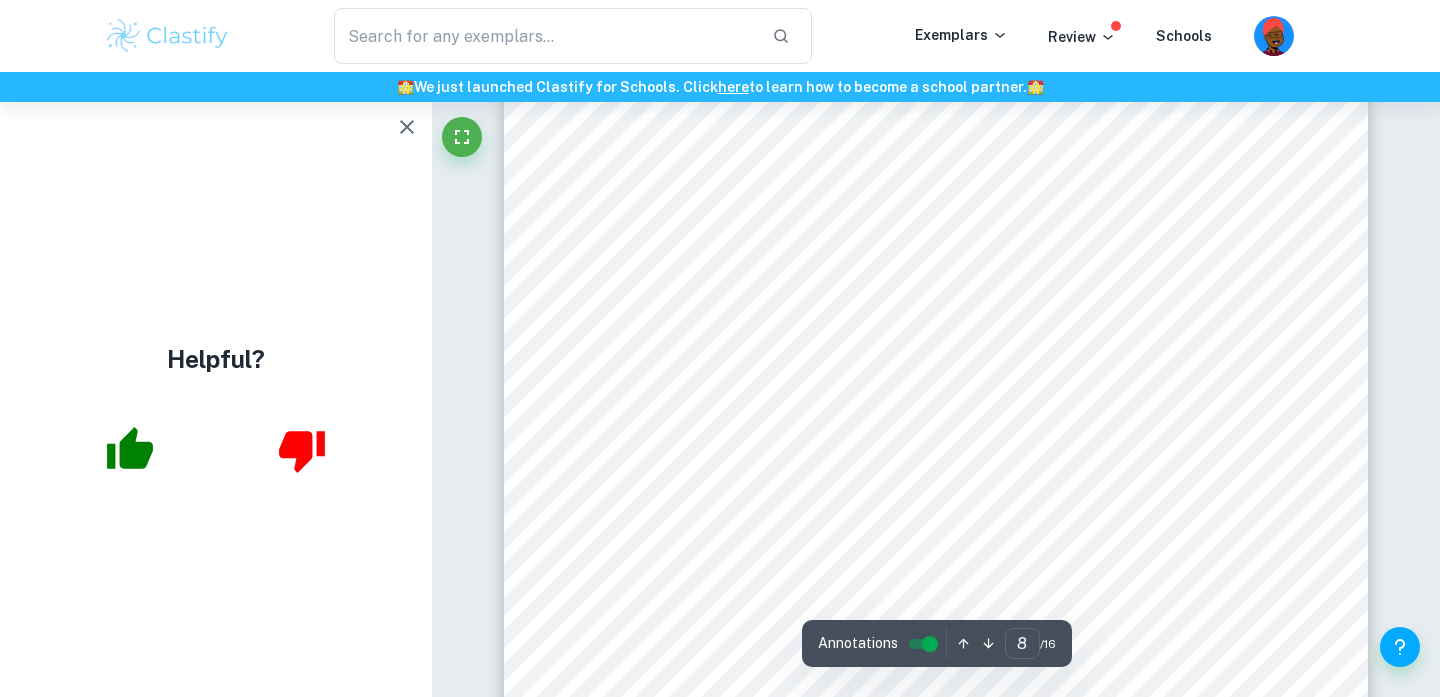 click on "b) Processed data Table 3. Time (s) required to generate 50 kPa change and actual increase in Pressure (s) for every trial. Temp. (K) (±0.1K) 294.5   298.0   303.0   308.0   313.0 Trial Time (s) required to generate 50 kPa change (±0.01 s) Actual increase in P (kPa) (±0.06 kPa) Time (s) required to generate 50 kPa change (±0.01 s) Actual increase in P (kPa) (±0.06 kPa) Time (s) required to generate 50 kPa change (±0.01 s) Actual increase in P (kPa) (±0.06 kPa) Time (s) required to generate 50 kPa change (±0.01 s) Actual increase in P (kPa) (±0.06 kPa) Time (s) required to generate 50 kPa change (±0.01 s) Actual increase in P (kPa) (±0.06 kPa) 1   100.00   50.22   66.00   50.17   38.00   51.08   20.00   50.41   12.00   53.17 2   103.00   50.09   67.00   50.16   36.00   51.18   22.00   51.95   11.00   53.63 3   102.00   50.03   67.00   50.19   33.00   51.18   20.00   50.10   11.00   50.88 Note: Even though there was a leakage of gas in the III trial at 294.5 K, it occurred at approximately 157   ." at bounding box center (936, 232) 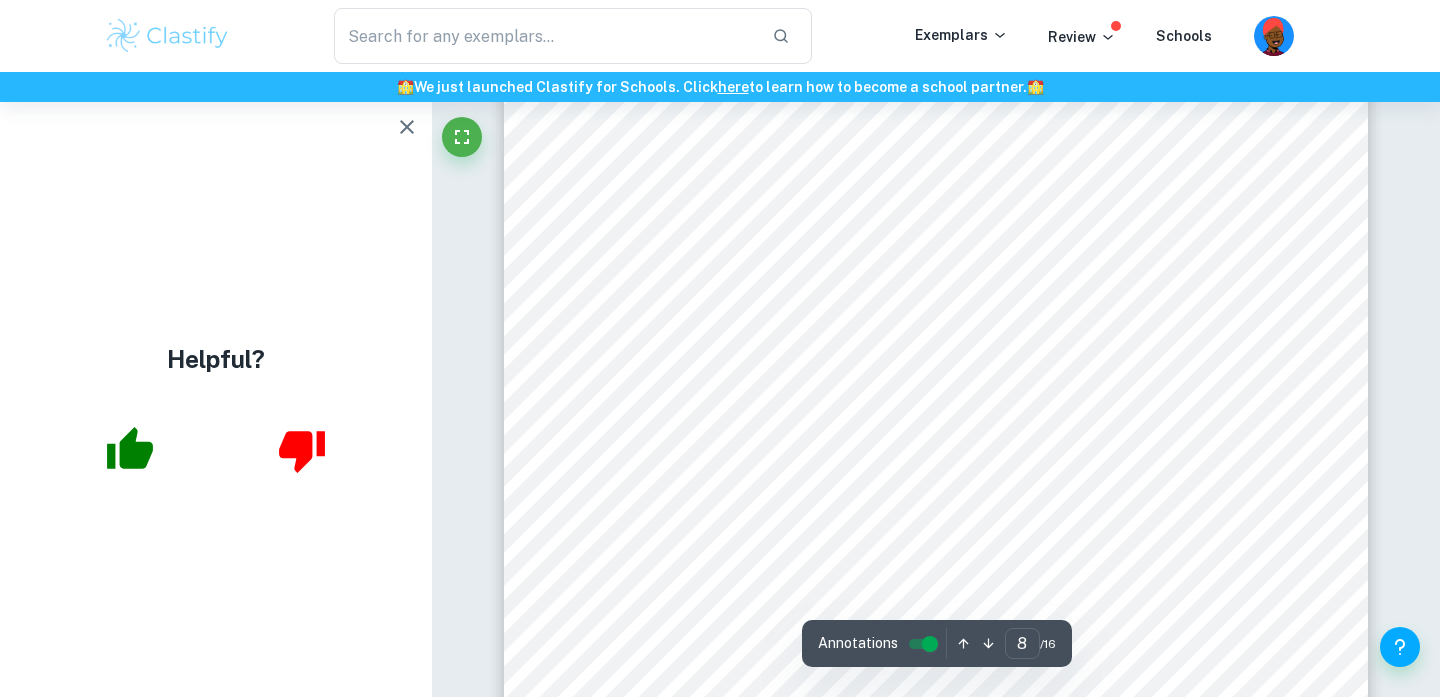 click on "b) Processed data Table 3. Time (s) required to generate 50 kPa change and actual increase in Pressure (s) for every trial. Temp. (K) (±0.1K) 294.5   298.0   303.0   308.0   313.0 Trial Time (s) required to generate 50 kPa change (±0.01 s) Actual increase in P (kPa) (±0.06 kPa) Time (s) required to generate 50 kPa change (±0.01 s) Actual increase in P (kPa) (±0.06 kPa) Time (s) required to generate 50 kPa change (±0.01 s) Actual increase in P (kPa) (±0.06 kPa) Time (s) required to generate 50 kPa change (±0.01 s) Actual increase in P (kPa) (±0.06 kPa) Time (s) required to generate 50 kPa change (±0.01 s) Actual increase in P (kPa) (±0.06 kPa) 1   100.00   50.22   66.00   50.17   38.00   51.08   20.00   50.41   12.00   53.17 2   103.00   50.09   67.00   50.16   36.00   51.18   22.00   51.95   11.00   53.63 3   102.00   50.03   67.00   50.19   33.00   51.18   20.00   50.10   11.00   50.88 Note: Even though there was a leakage of gas in the III trial at 294.5 K, it occurred at approximately 157   ." at bounding box center (936, 202) 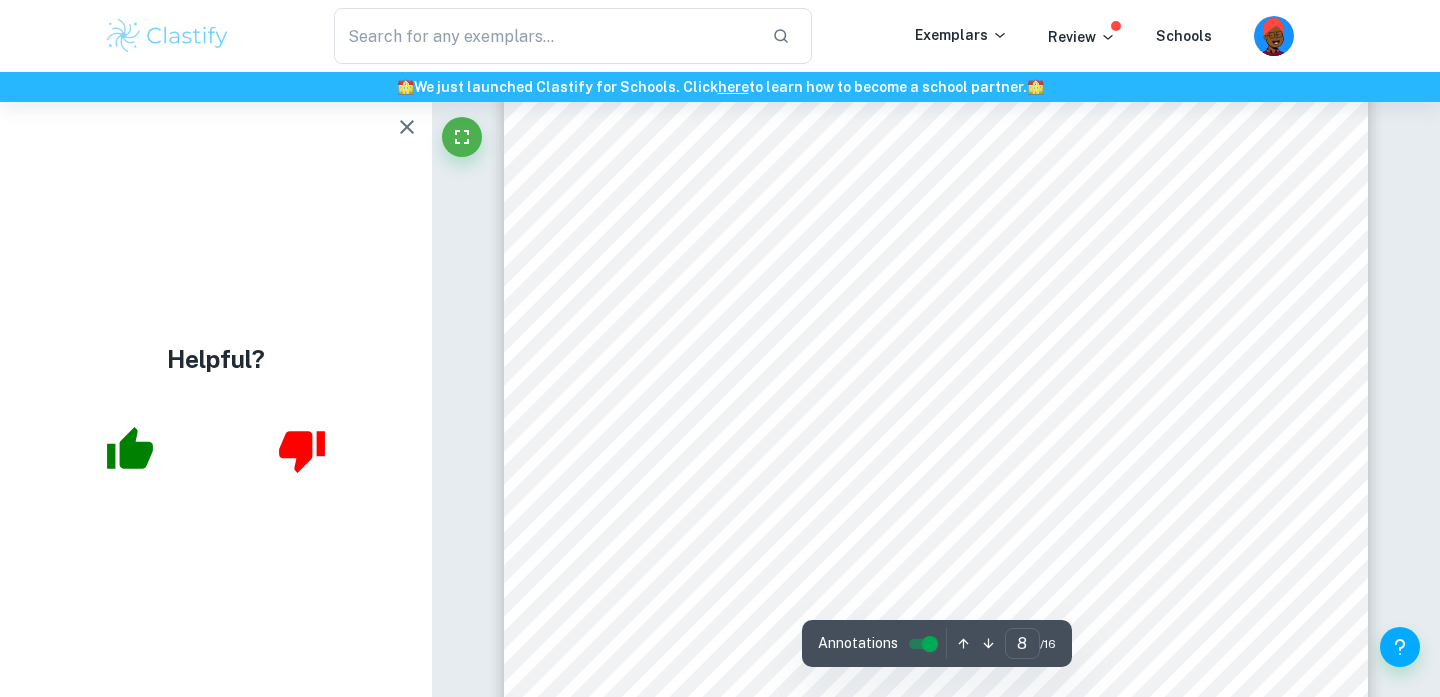 click on "b) Processed data Table 3. Time (s) required to generate 50 kPa change and actual increase in Pressure (s) for every trial. Temp. (K) (±0.1K) 294.5   298.0   303.0   308.0   313.0 Trial Time (s) required to generate 50 kPa change (±0.01 s) Actual increase in P (kPa) (±0.06 kPa) Time (s) required to generate 50 kPa change (±0.01 s) Actual increase in P (kPa) (±0.06 kPa) Time (s) required to generate 50 kPa change (±0.01 s) Actual increase in P (kPa) (±0.06 kPa) Time (s) required to generate 50 kPa change (±0.01 s) Actual increase in P (kPa) (±0.06 kPa) Time (s) required to generate 50 kPa change (±0.01 s) Actual increase in P (kPa) (±0.06 kPa) 1   100.00   50.22   66.00   50.17   38.00   51.08   20.00   50.41   12.00   53.17 2   103.00   50.09   67.00   50.16   36.00   51.18   22.00   51.95   11.00   53.63 3   102.00   50.03   67.00   50.19   33.00   51.18   20.00   50.10   11.00   50.88 Note: Even though there was a leakage of gas in the III trial at 294.5 K, it occurred at approximately 157   ." at bounding box center [936, 167] 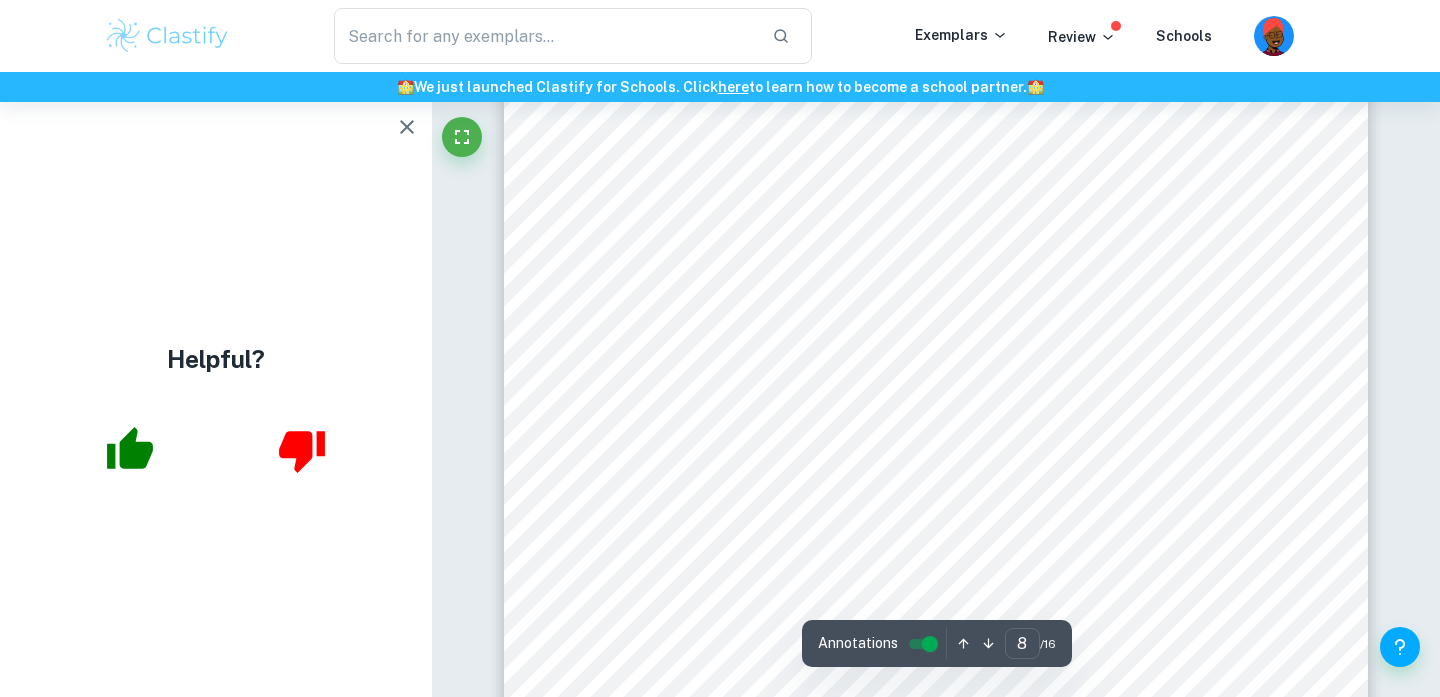 scroll, scrollTop: 8565, scrollLeft: 0, axis: vertical 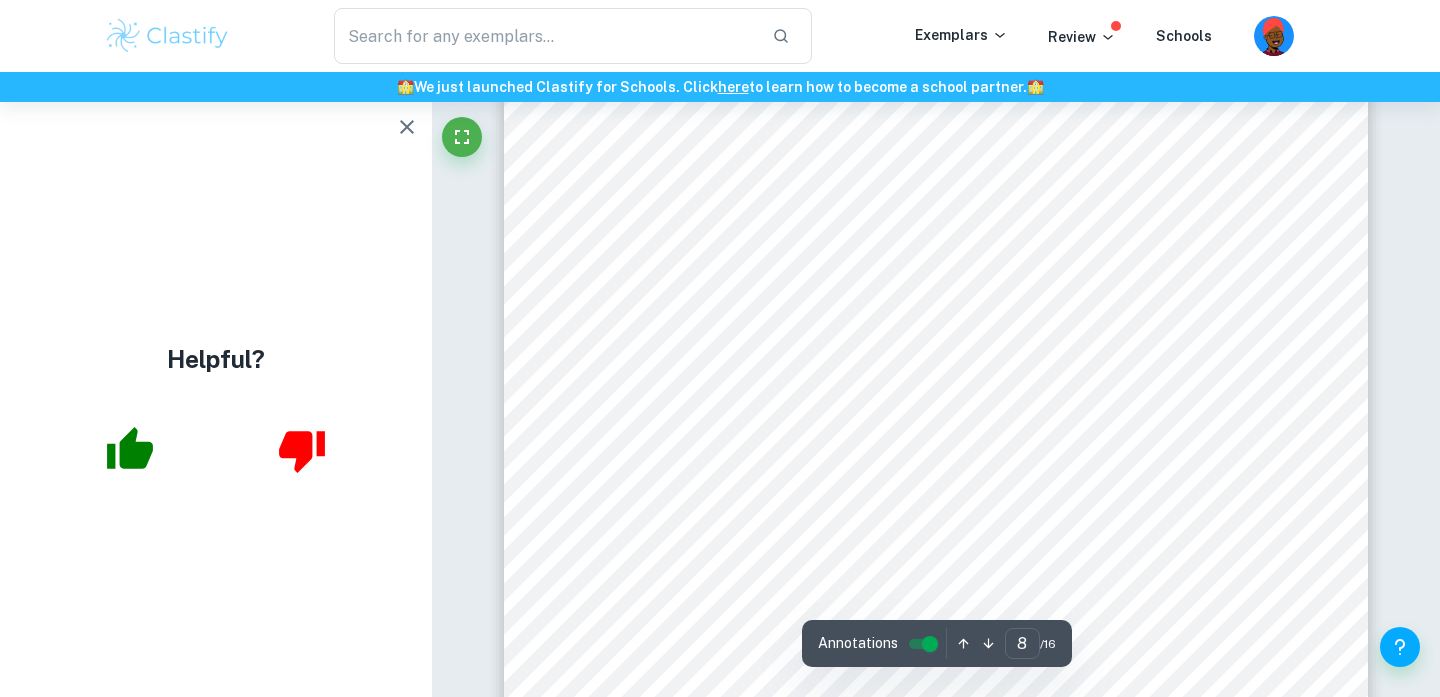 click on "b) Processed data Table 3. Time (s) required to generate 50 kPa change and actual increase in Pressure (s) for every trial. Temp. (K) (±0.1K) 294.5   298.0   303.0   308.0   313.0 Trial Time (s) required to generate 50 kPa change (±0.01 s) Actual increase in P (kPa) (±0.06 kPa) Time (s) required to generate 50 kPa change (±0.01 s) Actual increase in P (kPa) (±0.06 kPa) Time (s) required to generate 50 kPa change (±0.01 s) Actual increase in P (kPa) (±0.06 kPa) Time (s) required to generate 50 kPa change (±0.01 s) Actual increase in P (kPa) (±0.06 kPa) Time (s) required to generate 50 kPa change (±0.01 s) Actual increase in P (kPa) (±0.06 kPa) 1   100.00   50.22   66.00   50.17   38.00   51.08   20.00   50.41   12.00   53.17 2   103.00   50.09   67.00   50.16   36.00   51.18   22.00   51.95   11.00   53.63 3   102.00   50.03   67.00   50.19   33.00   51.18   20.00   50.10   11.00   50.88 Note: Even though there was a leakage of gas in the III trial at 294.5 K, it occurred at approximately 157   ." at bounding box center (936, 152) 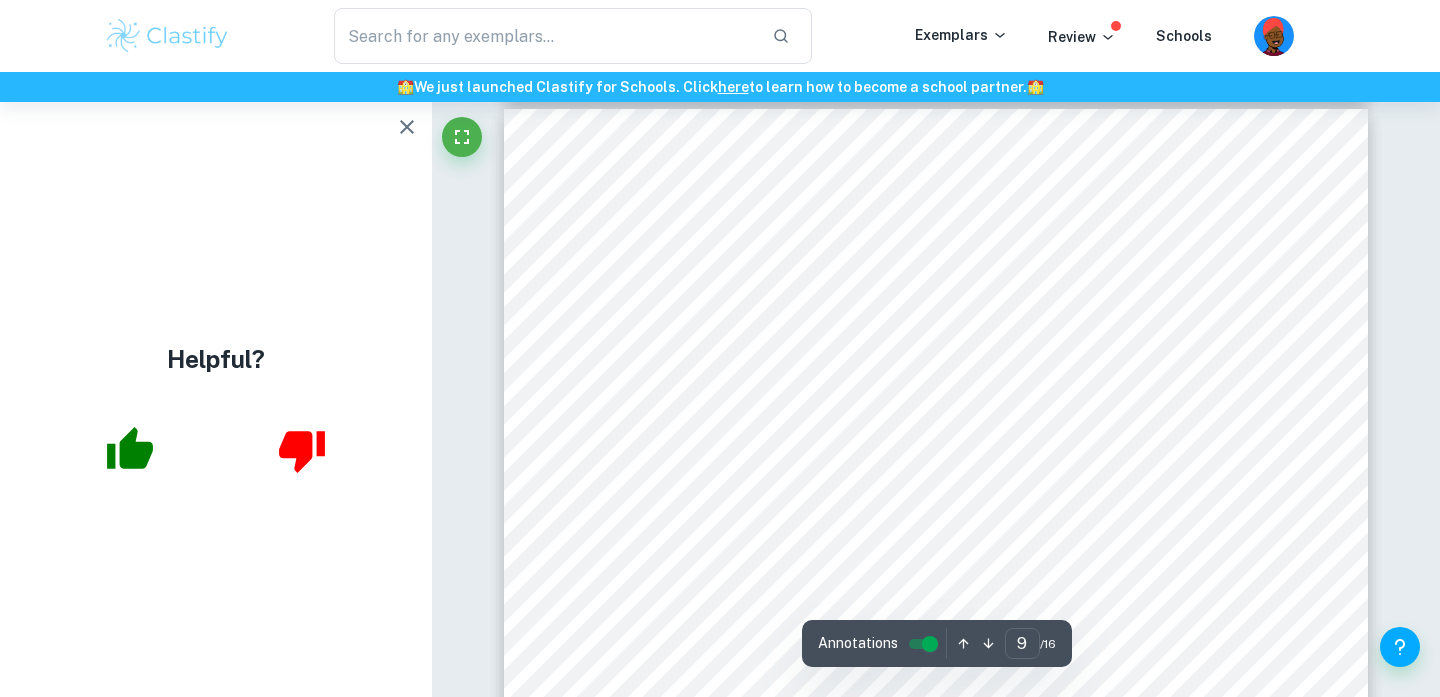 click on "8 The rate of reaction for certain trial is calculated by diving concentration change of [MEDICAL_DATA] solution by “Time (s)   required to generate 50 kPa increase” given in the previous table rate =  −3.483 × 10 −1 moldm −3 66.00s   = = −5.276 × 10 −3   moldm −3 s −1 Note: Calculations involving number of moles of oxygen produced and number of moles of H 2 O 2 consumed are given in Table 11. in Appendix. Then the mean rate of reaction at a certain temperature was obtained by finding the mean of results of all three trials. Table 5. Rate for every trial and mean rate for all trials at a certain temperature. Temp. (K) (±0.1 K) 294.5   298.0   303.0   308.0   313.0 Trial Rate   Mean rate   Rate   Mean rate   Rate   Mean rate   Rate   Mean rate   Rate   Mean rate (10 -3   moldm -3   s -1 ) 1   -3.528 -3.463 -5.276 -5.224 -9.176 -9.824 -16.93 -16.54 -29.28 -30.69 2   -3.416   -5.197   -9.706   -15.86   -32.23 3   -3.445   -5.200   -10.59   -16.83   -30.56 trials at 298.0K. Calculation   2" at bounding box center [936, 668] 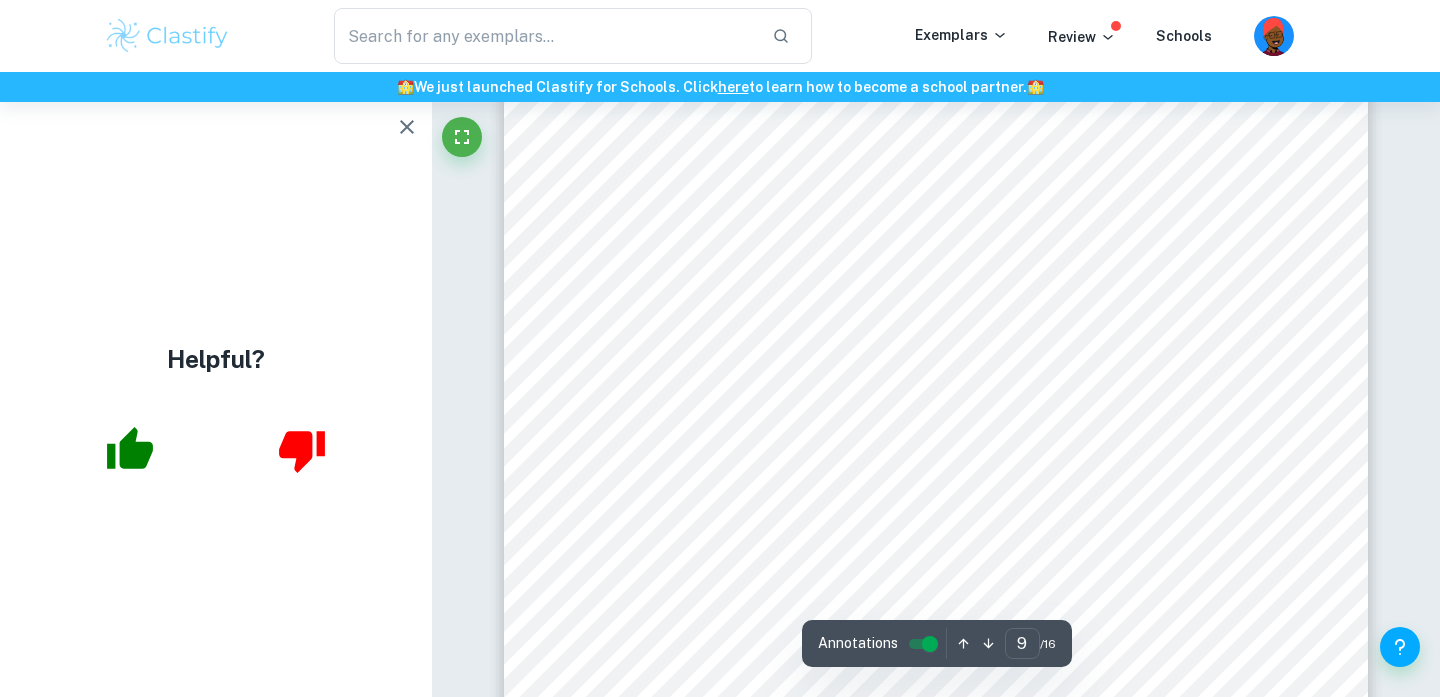 scroll, scrollTop: 9363, scrollLeft: 0, axis: vertical 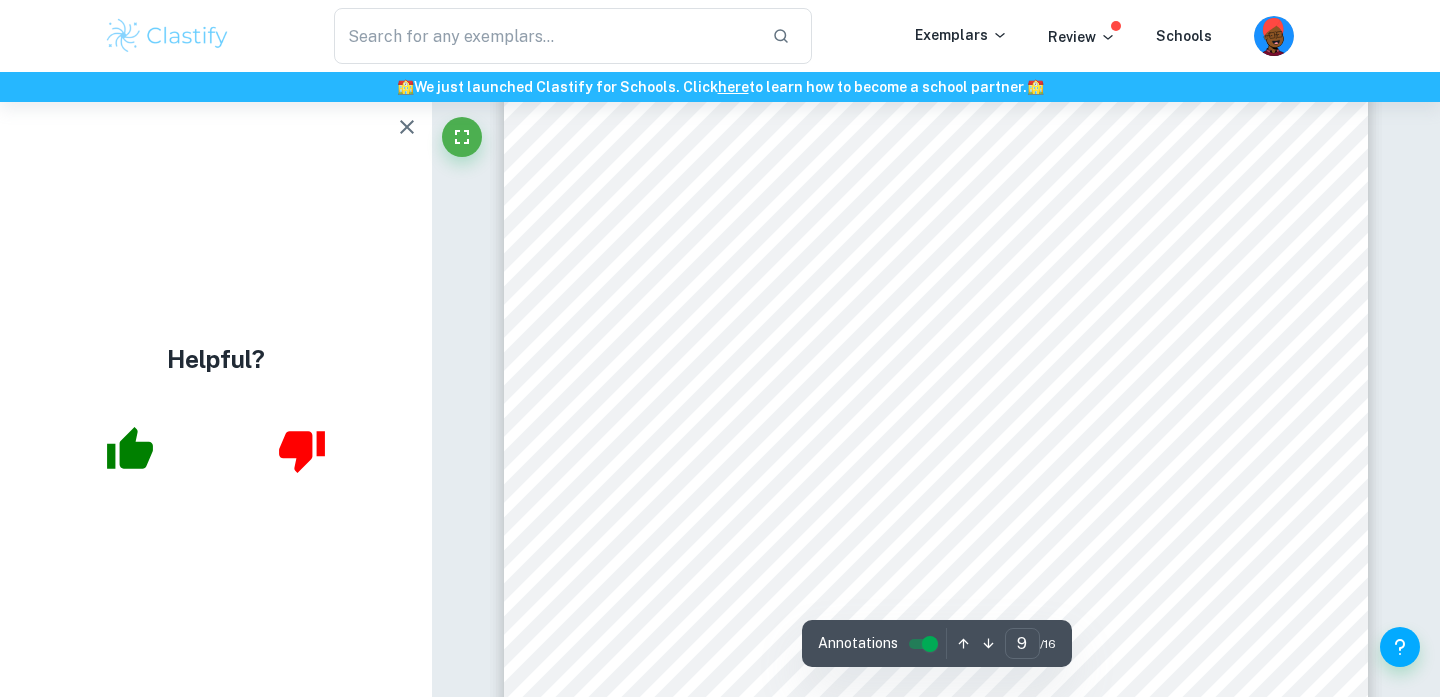 click on "8 The rate of reaction for certain trial is calculated by diving concentration change of [MEDICAL_DATA] solution by “Time (s)   required to generate 50 kPa increase” given in the previous table rate =  −3.483 × 10 −1 moldm −3 66.00s   = = −5.276 × 10 −3   moldm −3 s −1 Note: Calculations involving number of moles of oxygen produced and number of moles of H 2 O 2 consumed are given in Table 11. in Appendix. Then the mean rate of reaction at a certain temperature was obtained by finding the mean of results of all three trials. Table 5. Rate for every trial and mean rate for all trials at a certain temperature. Temp. (K) (±0.1 K) 294.5   298.0   303.0   308.0   313.0 Trial Rate   Mean rate   Rate   Mean rate   Rate   Mean rate   Rate   Mean rate   Rate   Mean rate (10 -3   moldm -3   s -1 ) 1   -3.528 -3.463 -5.276 -5.224 -9.176 -9.824 -16.93 -16.54 -29.28 -30.69 2   -3.416   -5.197   -9.706   -15.86   -32.23 3   -3.445   -5.200   -10.59   -16.83   -30.56 trials at 298.0K. Calculation   2" at bounding box center (936, 482) 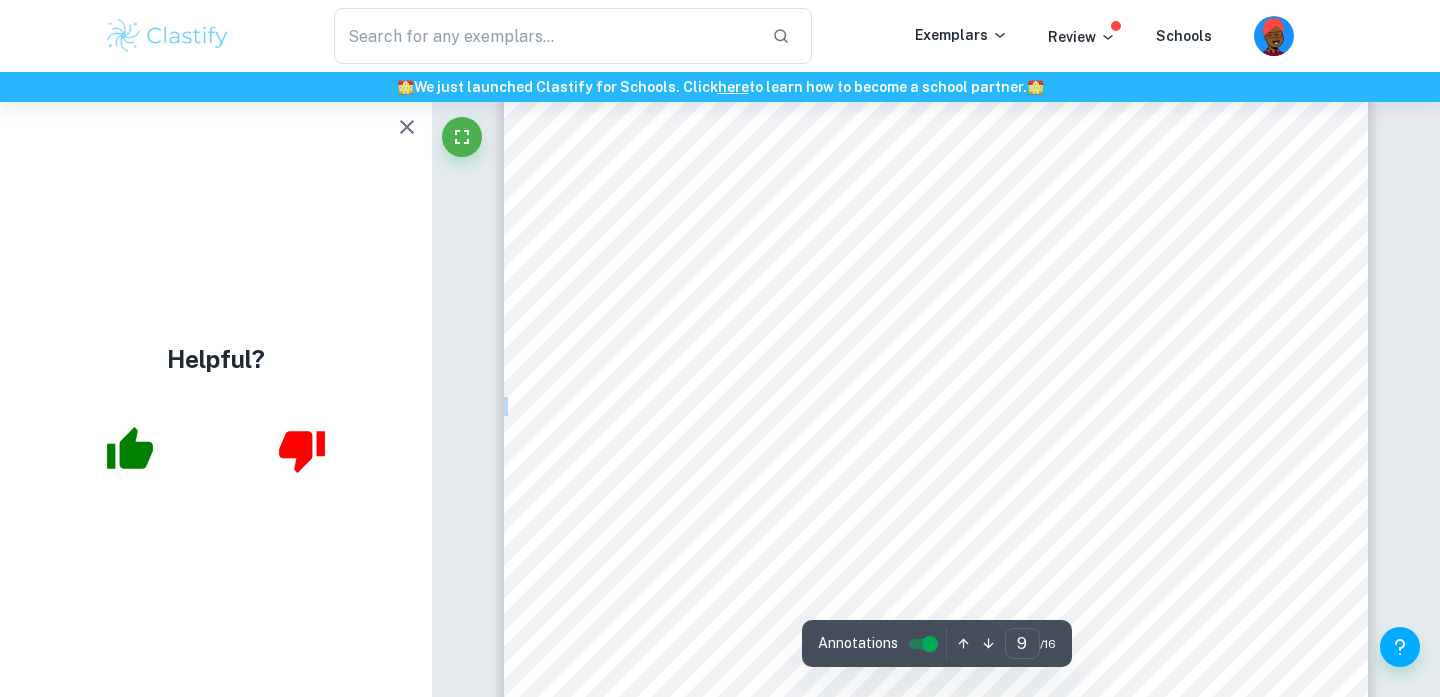 click on "8 The rate of reaction for certain trial is calculated by diving concentration change of [MEDICAL_DATA] solution by “Time (s)   required to generate 50 kPa increase” given in the previous table rate =  −3.483 × 10 −1 moldm −3 66.00s   = = −5.276 × 10 −3   moldm −3 s −1 Note: Calculations involving number of moles of oxygen produced and number of moles of H 2 O 2 consumed are given in Table 11. in Appendix. Then the mean rate of reaction at a certain temperature was obtained by finding the mean of results of all three trials. Table 5. Rate for every trial and mean rate for all trials at a certain temperature. Temp. (K) (±0.1 K) 294.5   298.0   303.0   308.0   313.0 Trial Rate   Mean rate   Rate   Mean rate   Rate   Mean rate   Rate   Mean rate   Rate   Mean rate (10 -3   moldm -3   s -1 ) 1   -3.528 -3.463 -5.276 -5.224 -9.176 -9.824 -16.93 -16.54 -29.28 -30.69 2   -3.416   -5.197   -9.706   -15.86   -32.23 3   -3.445   -5.200   -10.59   -16.83   -30.56 trials at 298.0K. Calculation   2" at bounding box center [936, 446] 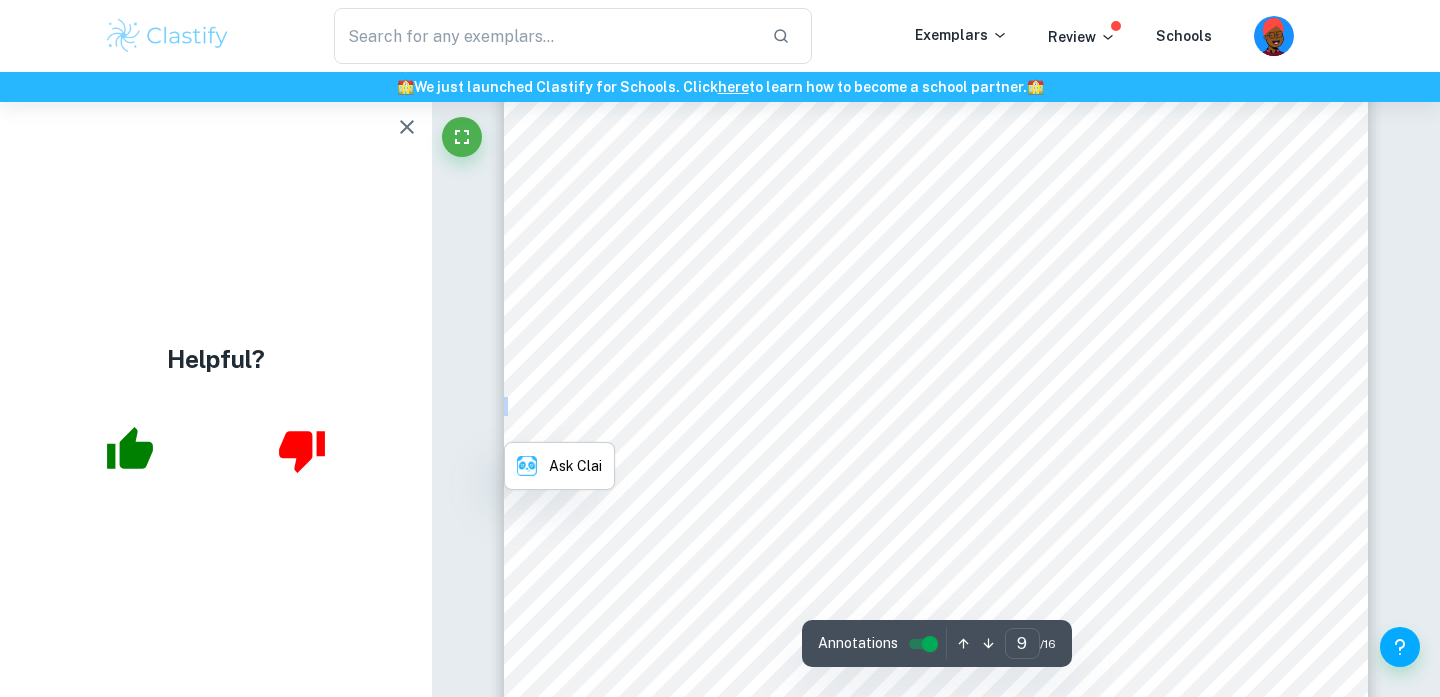 click on "8 The rate of reaction for certain trial is calculated by diving concentration change of [MEDICAL_DATA] solution by “Time (s)   required to generate 50 kPa increase” given in the previous table rate =  −3.483 × 10 −1 moldm −3 66.00s   = = −5.276 × 10 −3   moldm −3 s −1 Note: Calculations involving number of moles of oxygen produced and number of moles of H 2 O 2 consumed are given in Table 11. in Appendix. Then the mean rate of reaction at a certain temperature was obtained by finding the mean of results of all three trials. Table 5. Rate for every trial and mean rate for all trials at a certain temperature. Temp. (K) (±0.1 K) 294.5   298.0   303.0   308.0   313.0 Trial Rate   Mean rate   Rate   Mean rate   Rate   Mean rate   Rate   Mean rate   Rate   Mean rate (10 -3   moldm -3   s -1 ) 1   -3.528 -3.463 -5.276 -5.224 -9.176 -9.824 -16.93 -16.54 -29.28 -30.69 2   -3.416   -5.197   -9.706   -15.86   -32.23 3   -3.445   -5.200   -10.59   -16.83   -30.56 trials at 298.0K. Calculation   2" at bounding box center [936, 446] 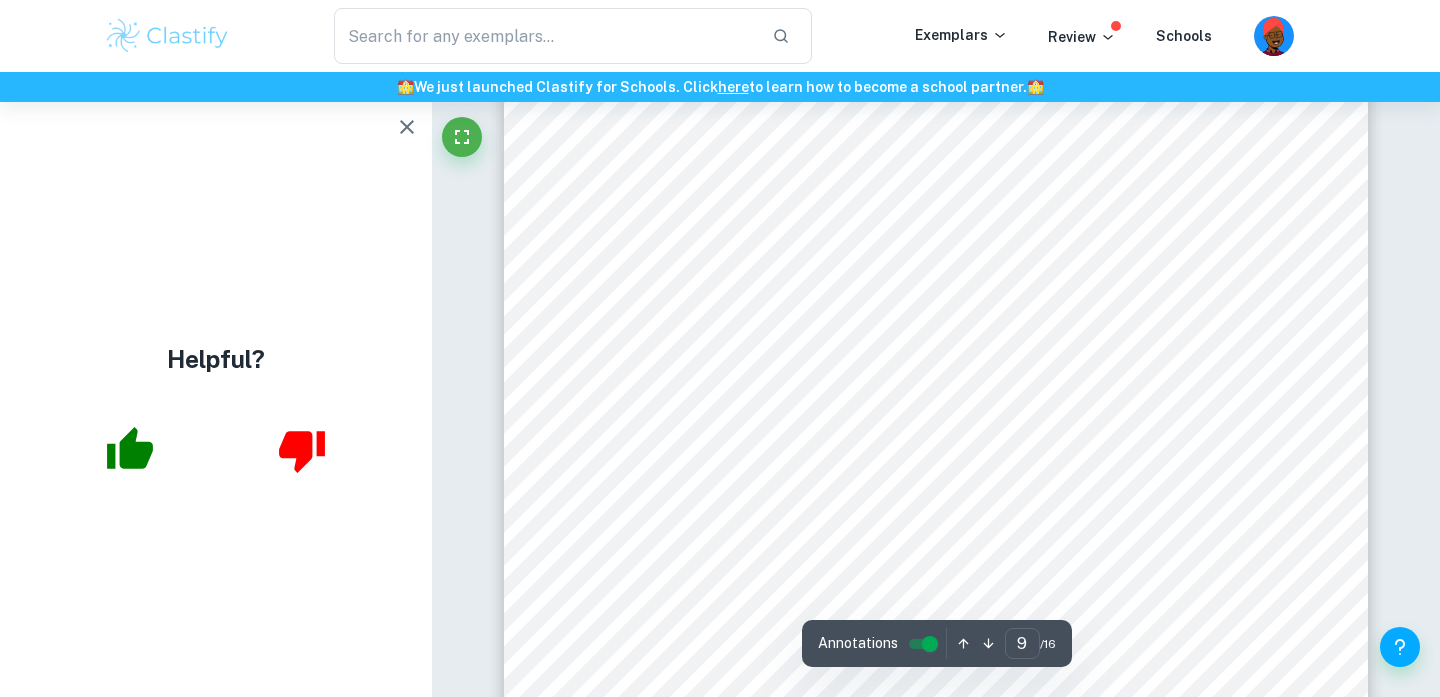 scroll, scrollTop: 9454, scrollLeft: 0, axis: vertical 